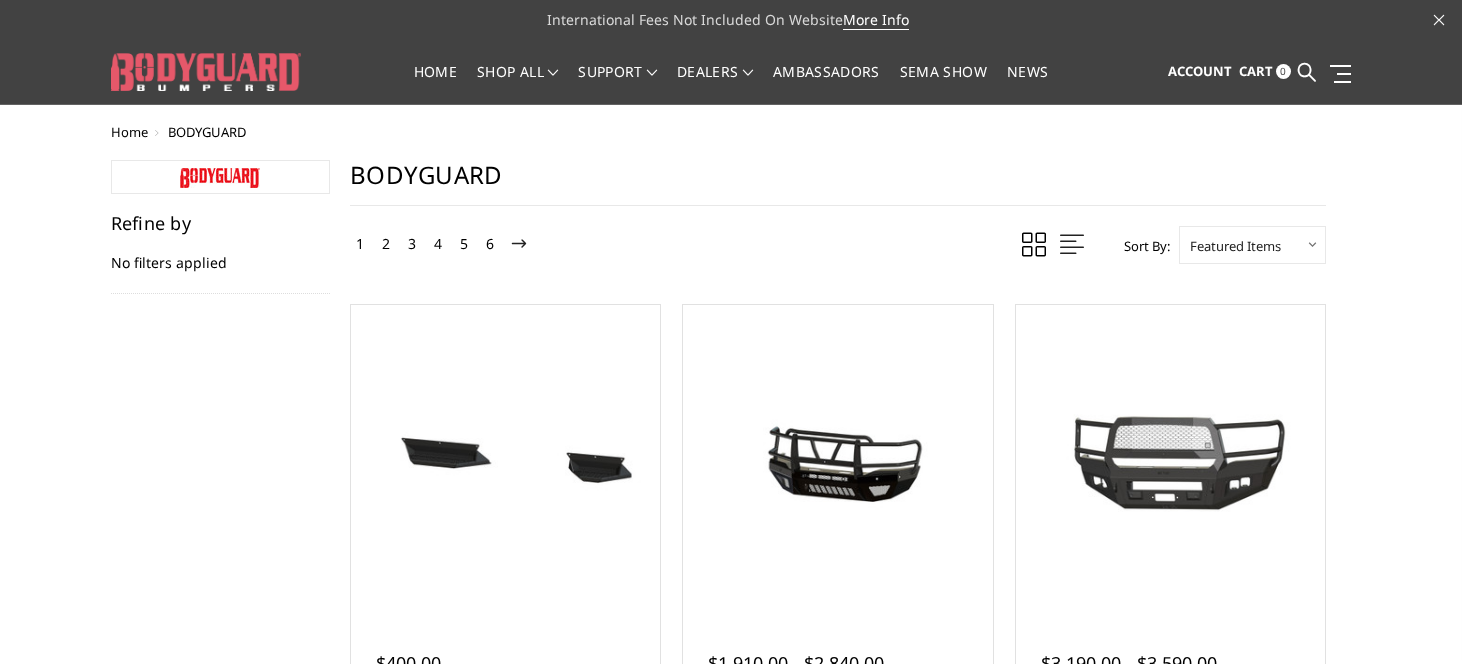 scroll, scrollTop: 0, scrollLeft: 0, axis: both 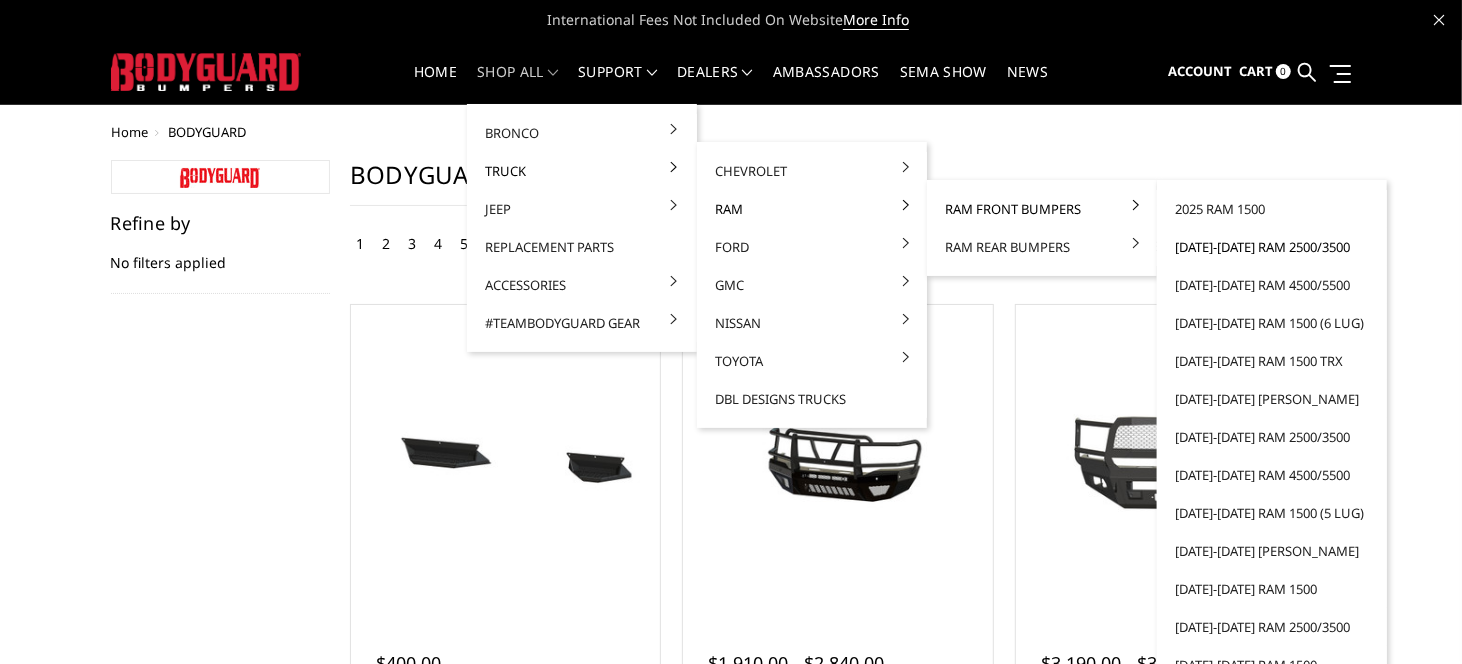 click on "[DATE]-[DATE] Ram 2500/3500" at bounding box center [1272, 247] 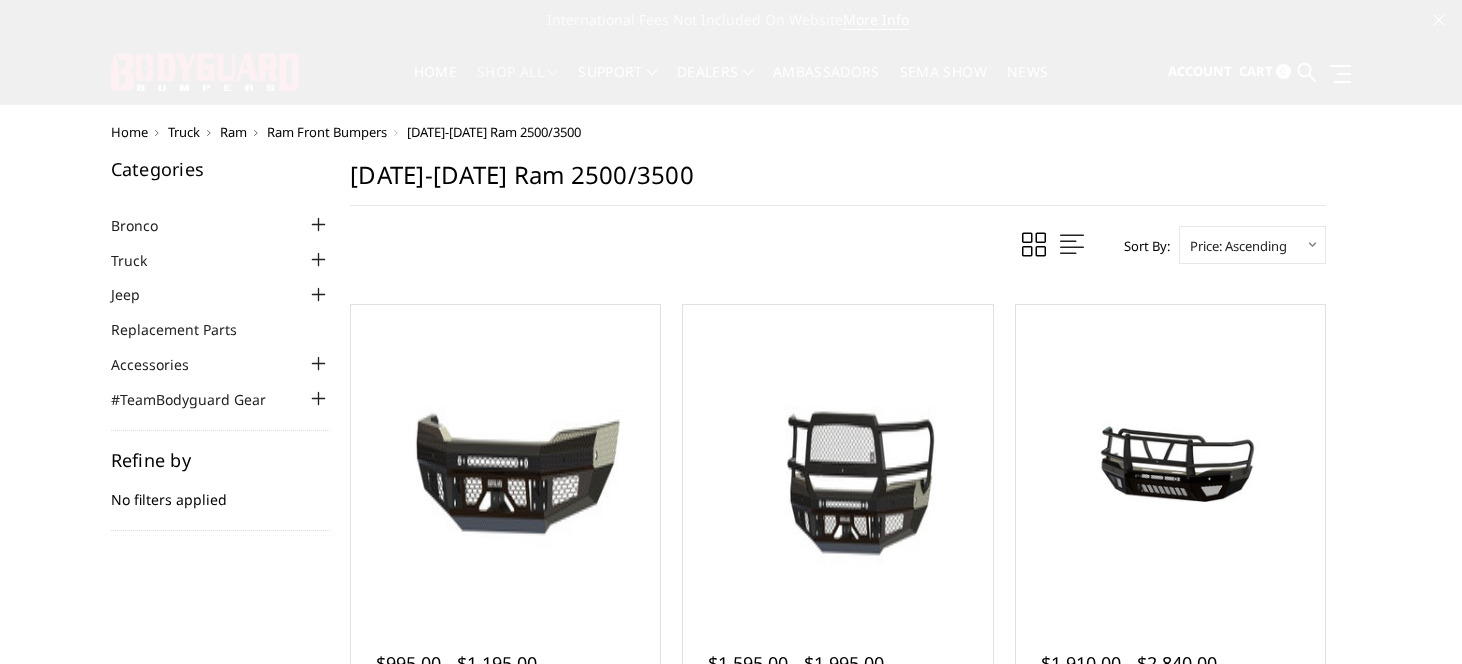 scroll, scrollTop: 0, scrollLeft: 0, axis: both 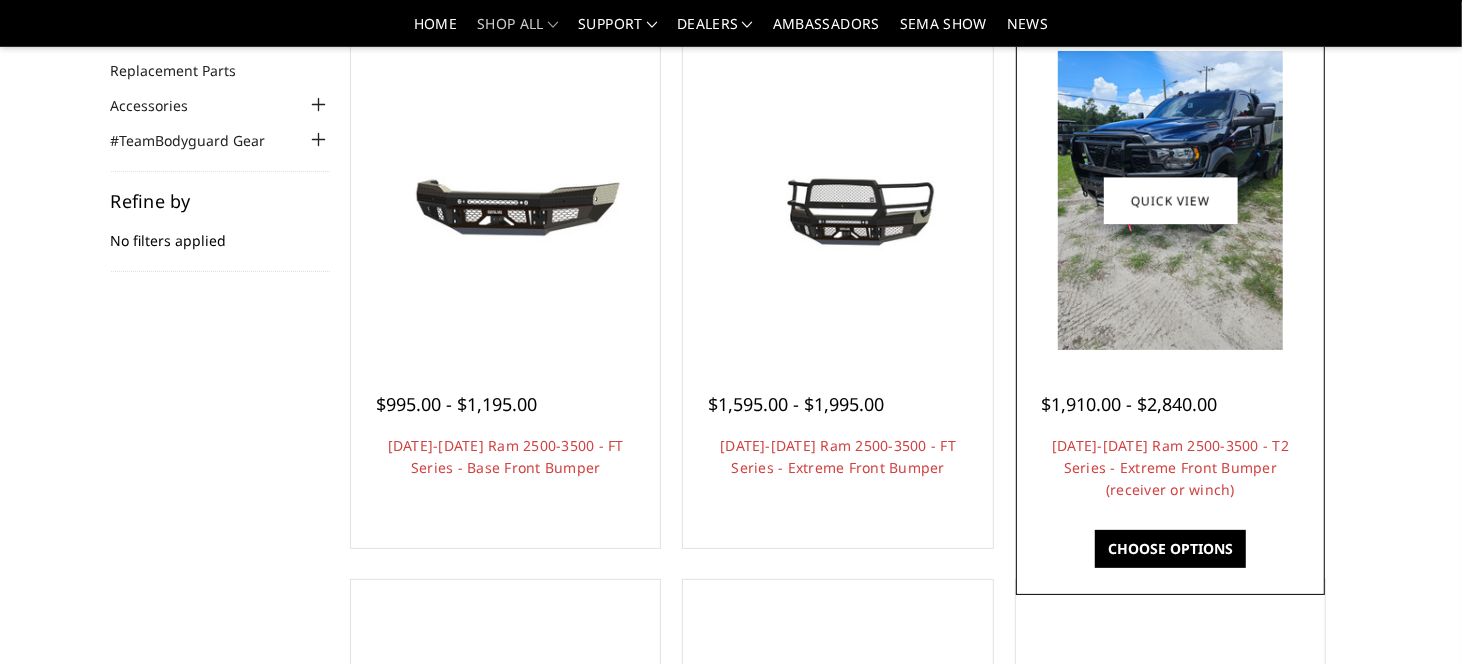 click on "Choose Options" at bounding box center [1170, 549] 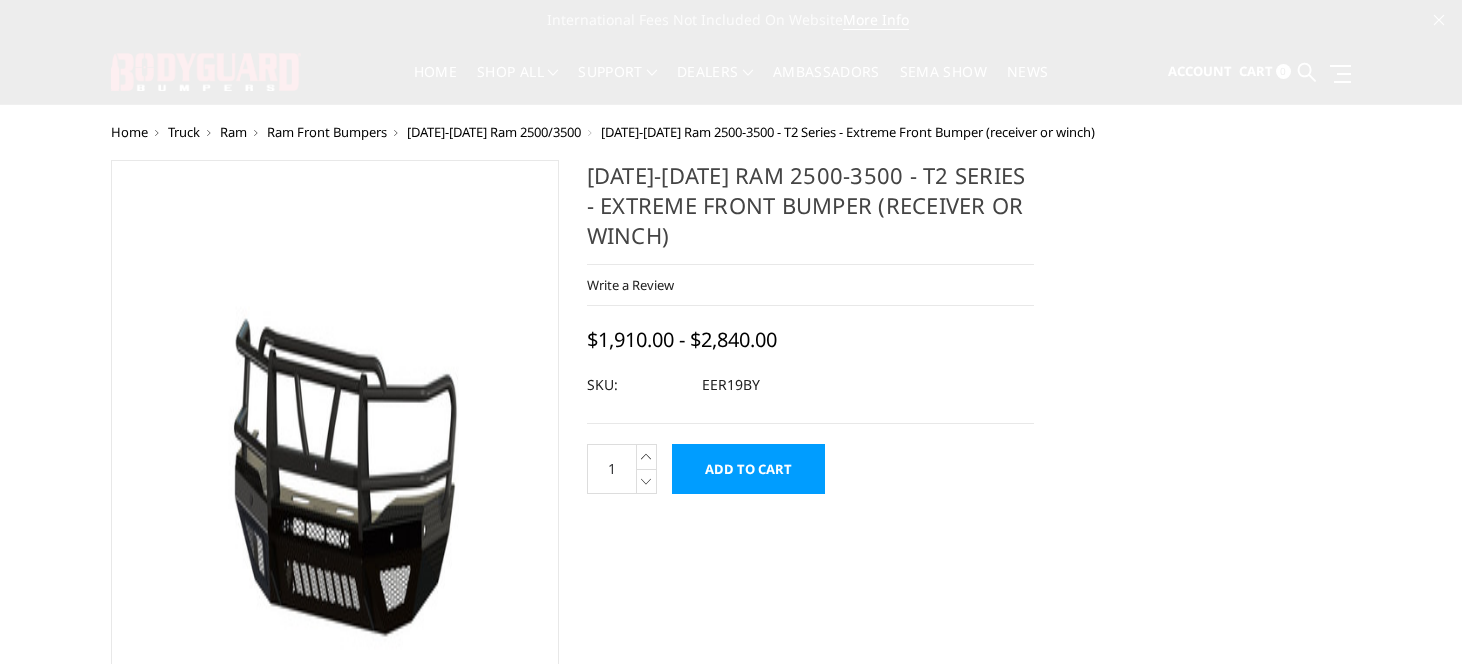 scroll, scrollTop: 0, scrollLeft: 0, axis: both 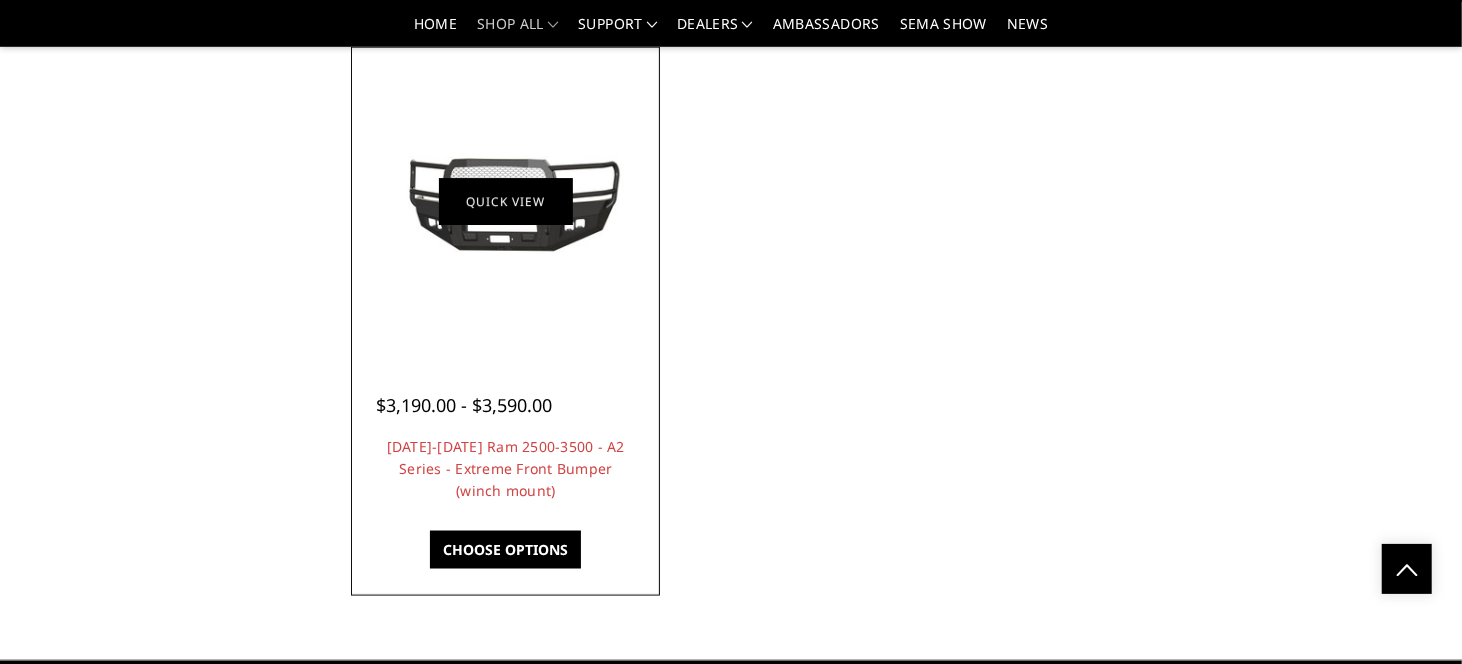 click on "Quick view" at bounding box center (506, 201) 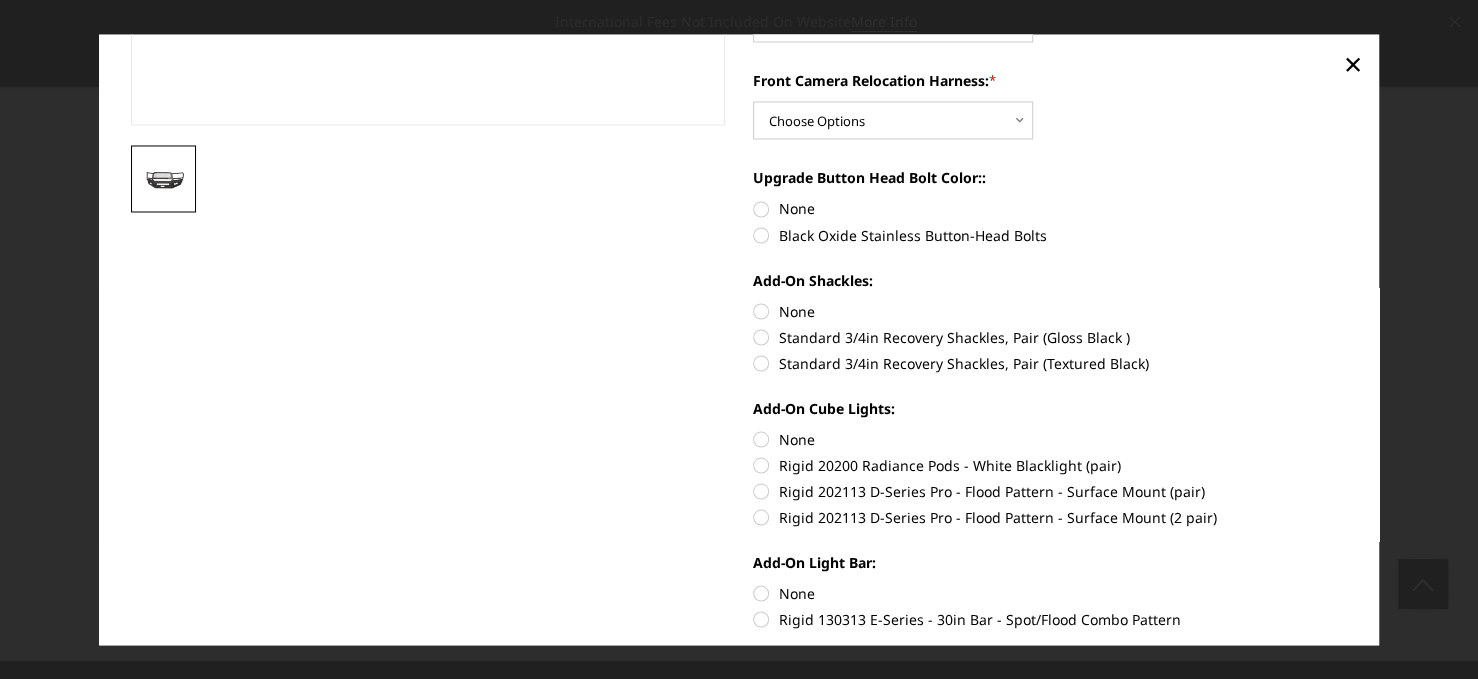 scroll, scrollTop: 0, scrollLeft: 0, axis: both 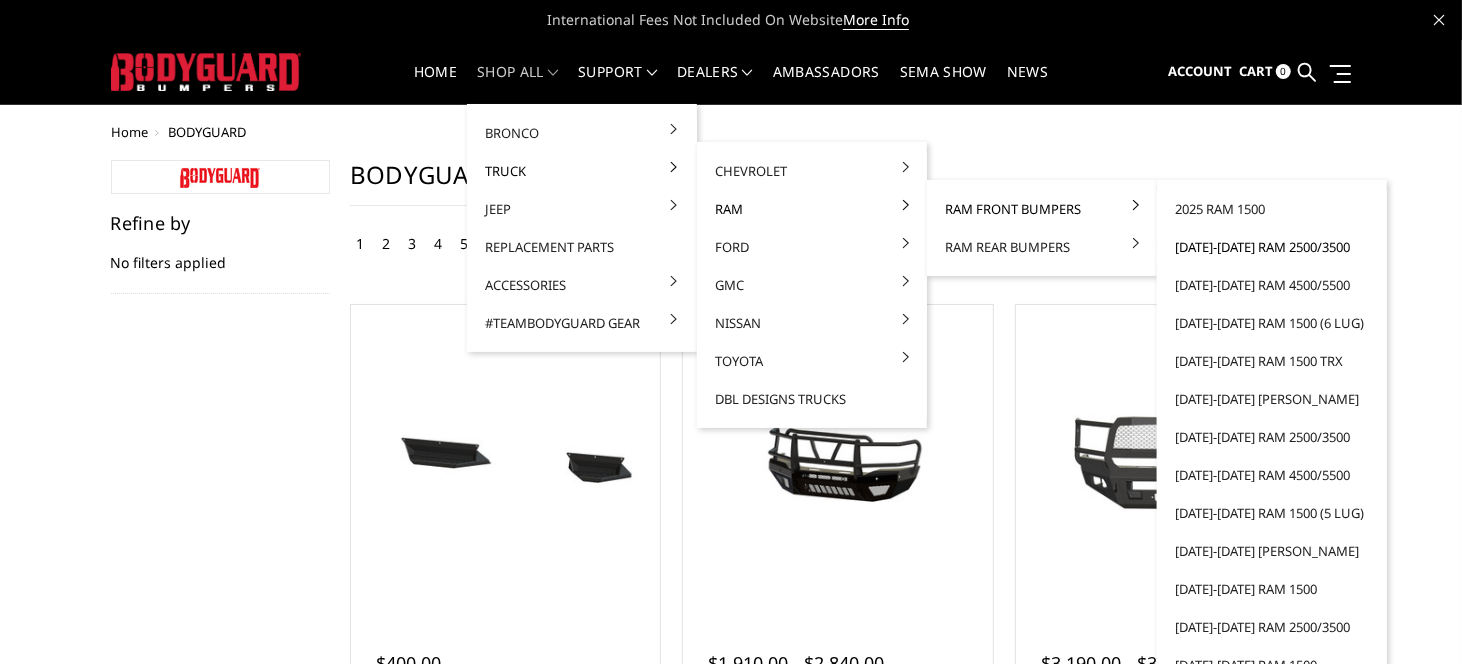 click on "[DATE]-[DATE] Ram 2500/3500" at bounding box center [1272, 247] 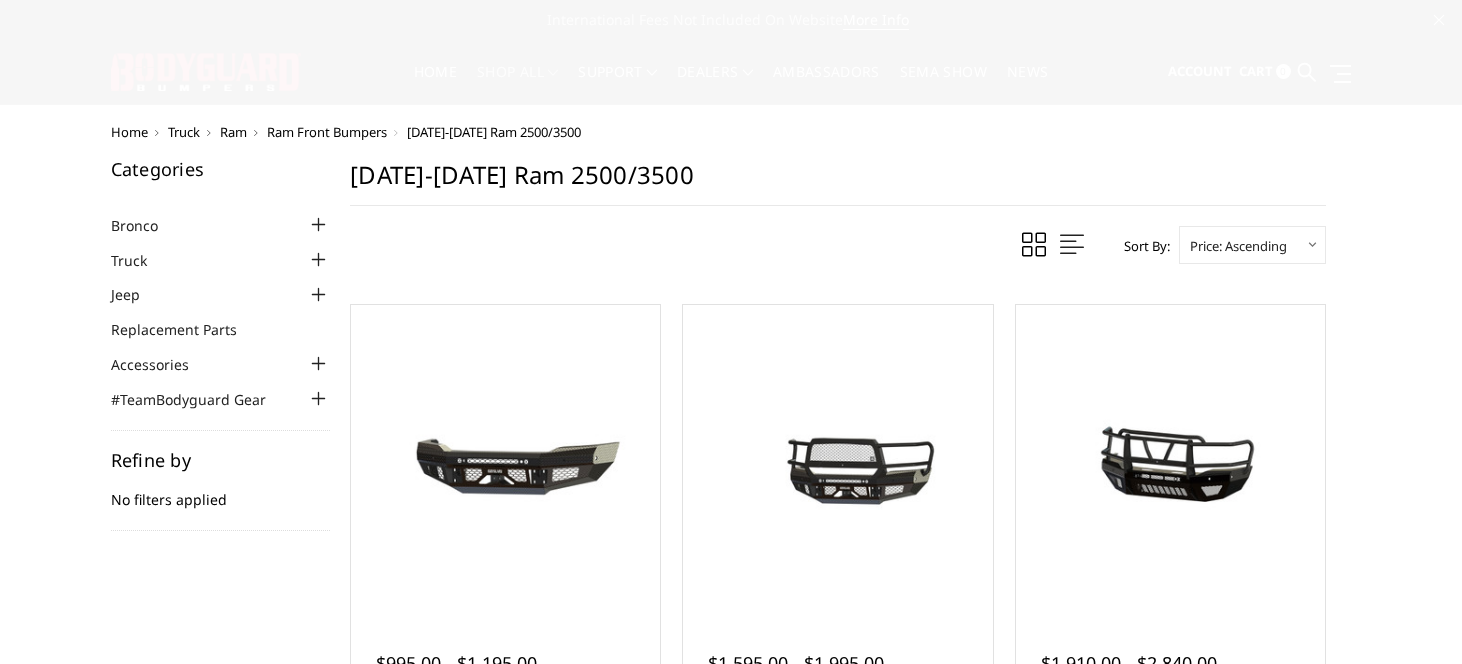 scroll, scrollTop: 0, scrollLeft: 0, axis: both 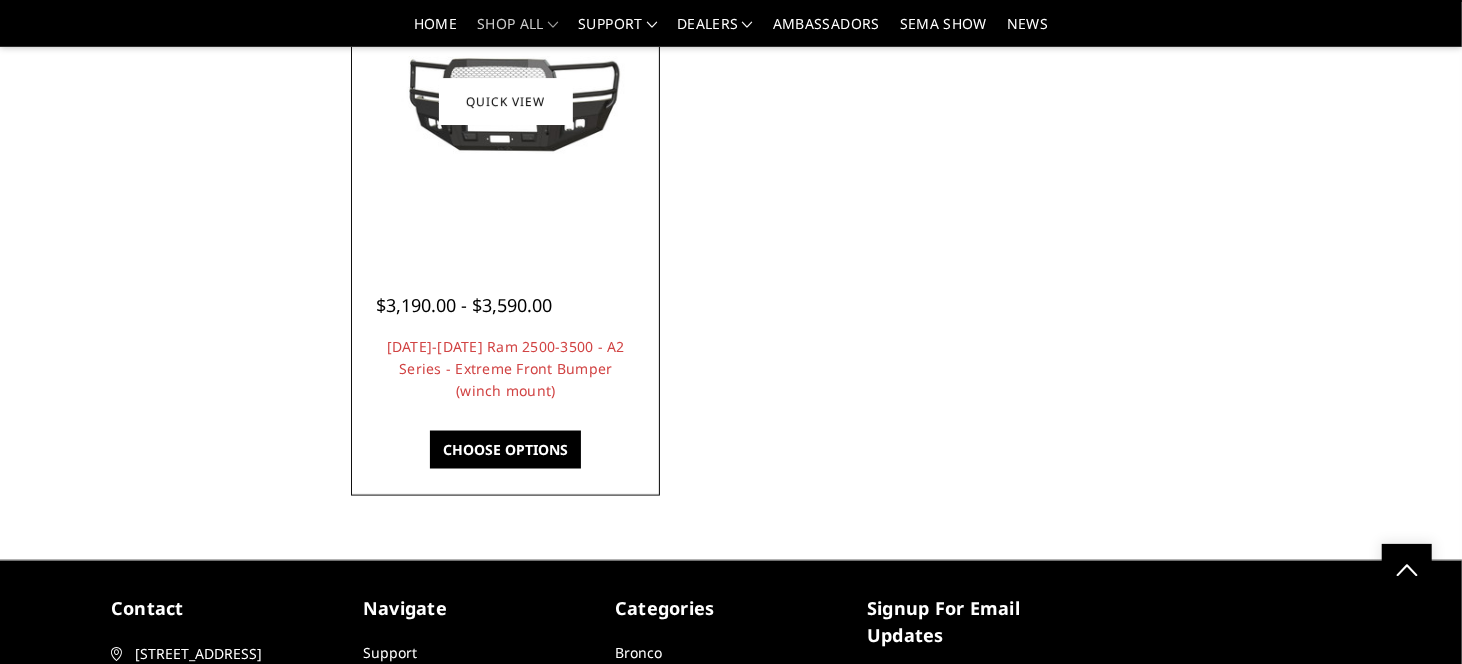 click on "Choose Options" at bounding box center (505, 450) 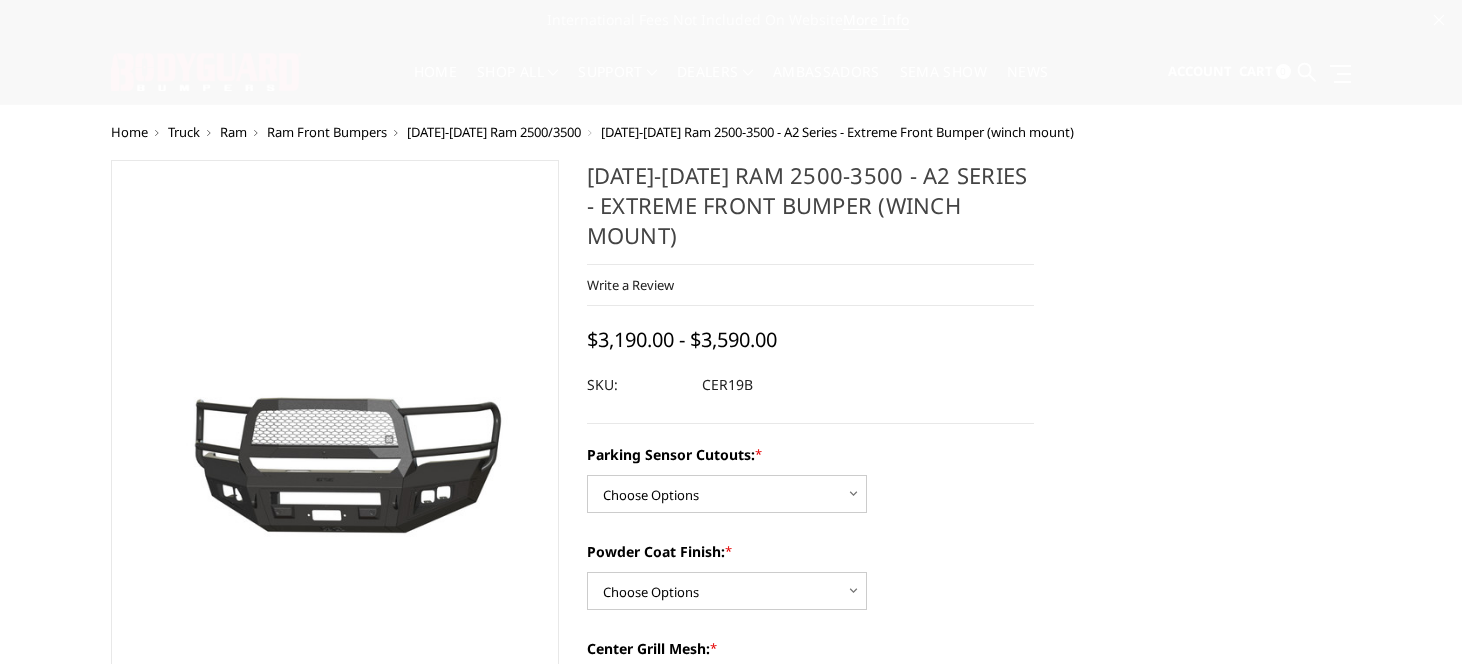 scroll, scrollTop: 0, scrollLeft: 0, axis: both 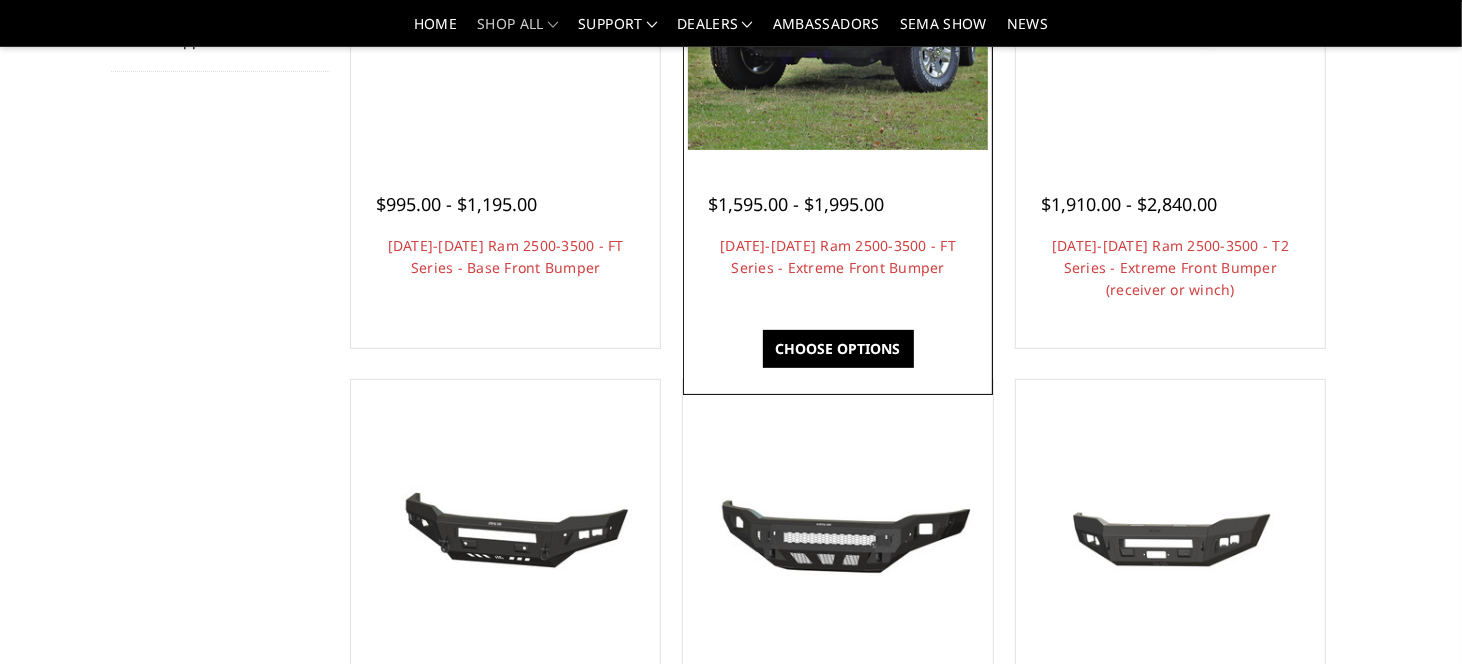 click on "Choose Options" at bounding box center (838, 349) 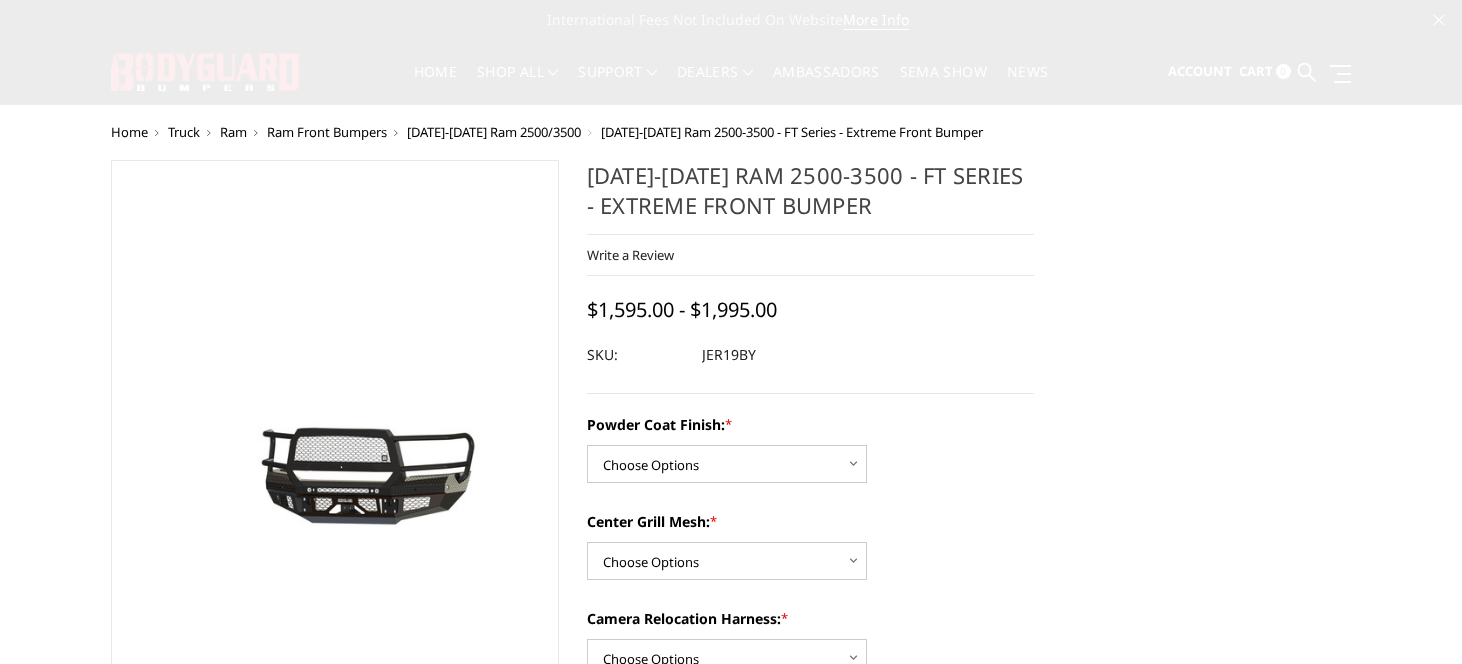 scroll, scrollTop: 0, scrollLeft: 0, axis: both 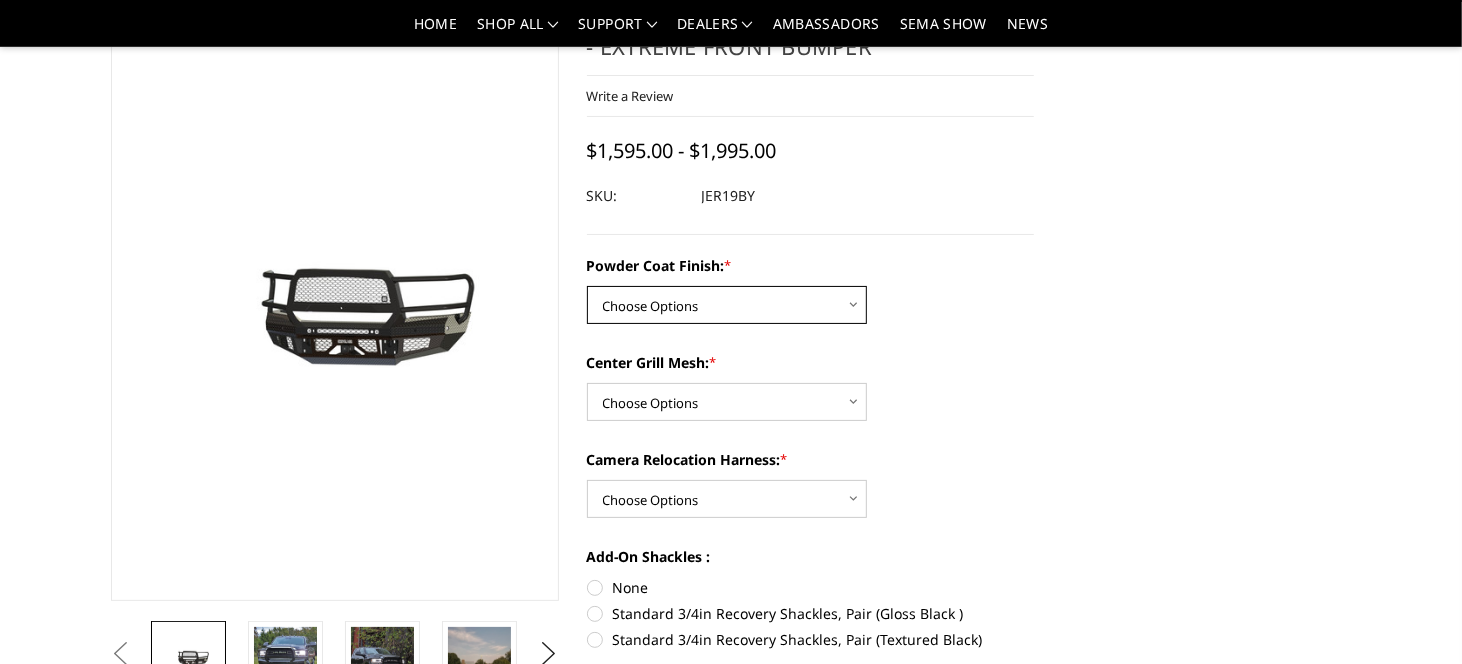 click on "Choose Options
Bare Metal
Gloss Black Powder Coat
Textured Black Powder Coat" at bounding box center (727, 305) 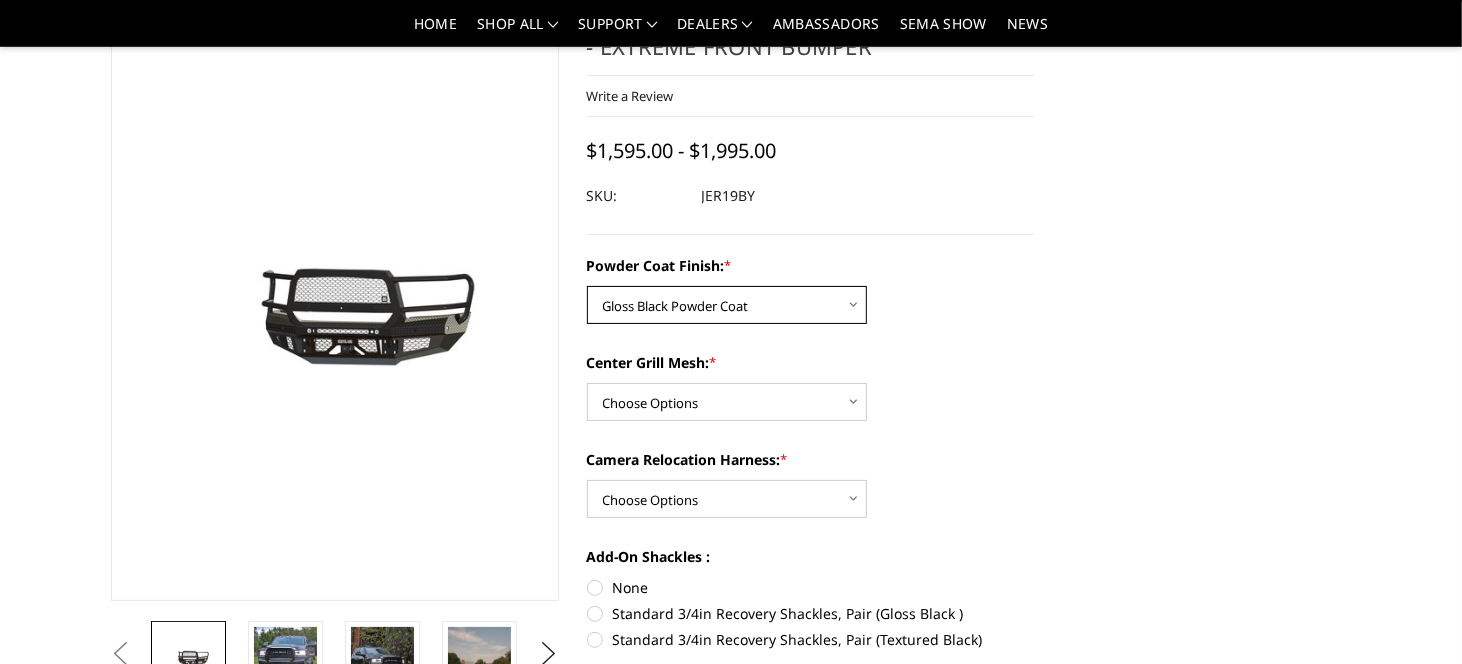 click on "Choose Options
Bare Metal
Gloss Black Powder Coat
Textured Black Powder Coat" at bounding box center (727, 305) 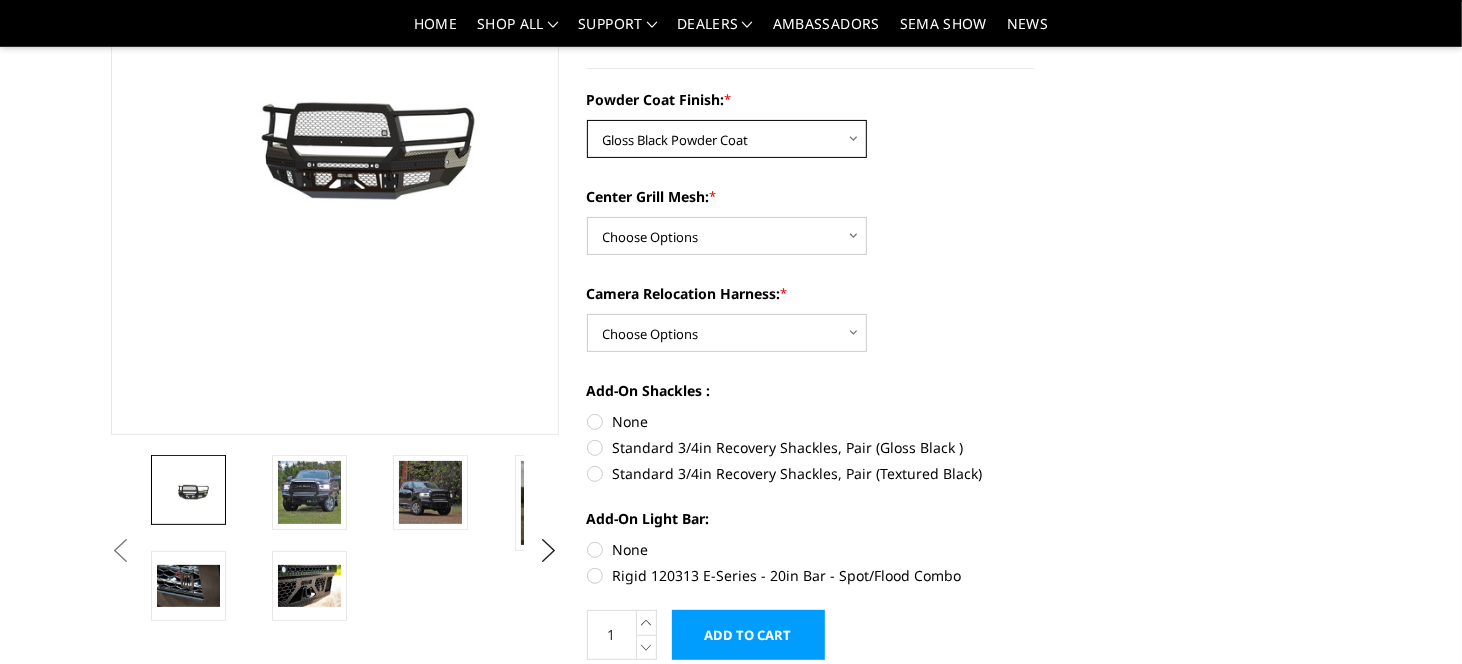 scroll, scrollTop: 300, scrollLeft: 0, axis: vertical 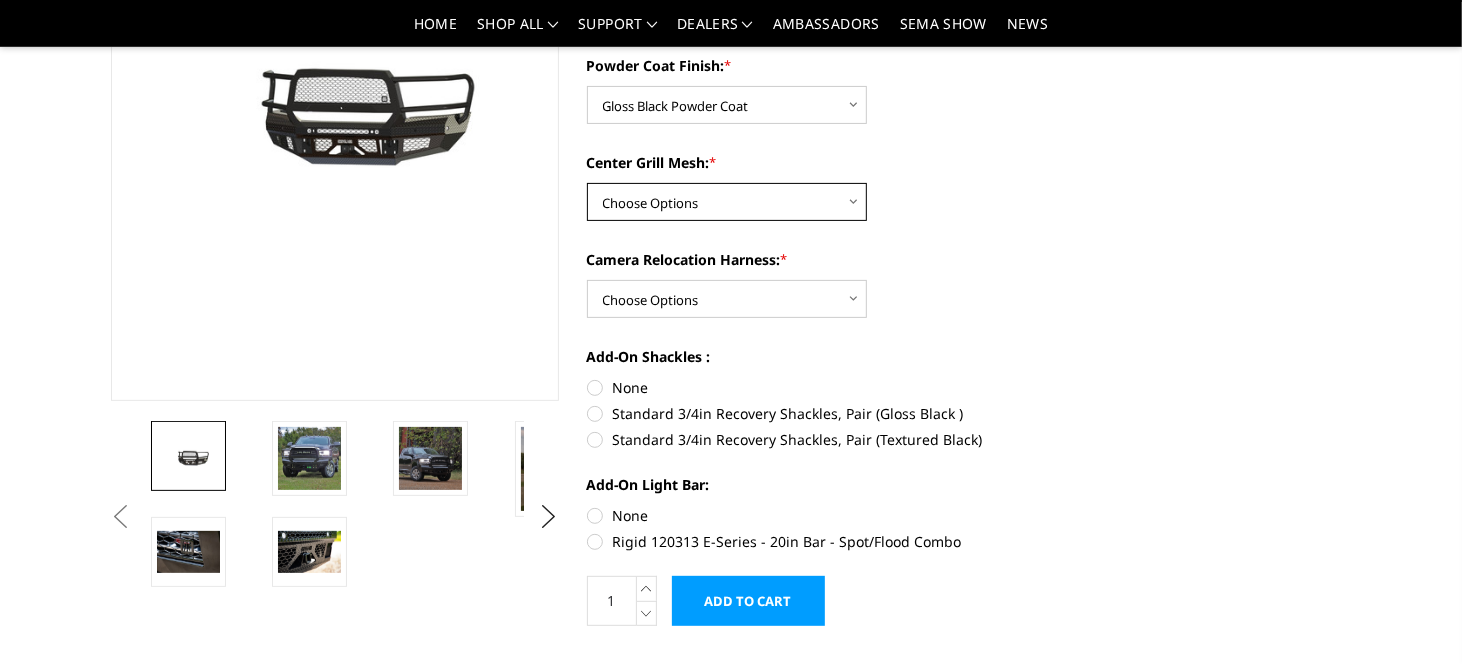 click on "Choose Options
WITH Expanded Metal in Center Grill
WITHOUT Expanded Metal in Center Grill" at bounding box center (727, 202) 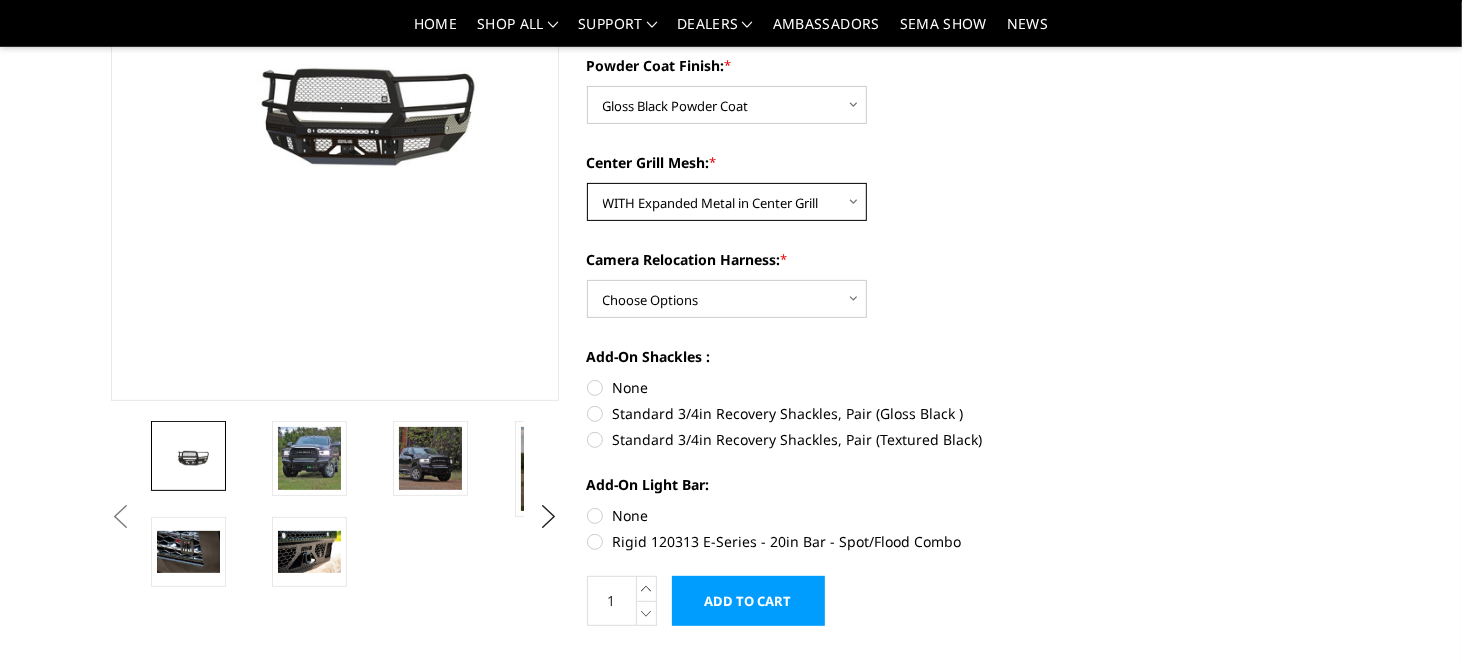 click on "Choose Options
WITH Expanded Metal in Center Grill
WITHOUT Expanded Metal in Center Grill" at bounding box center [727, 202] 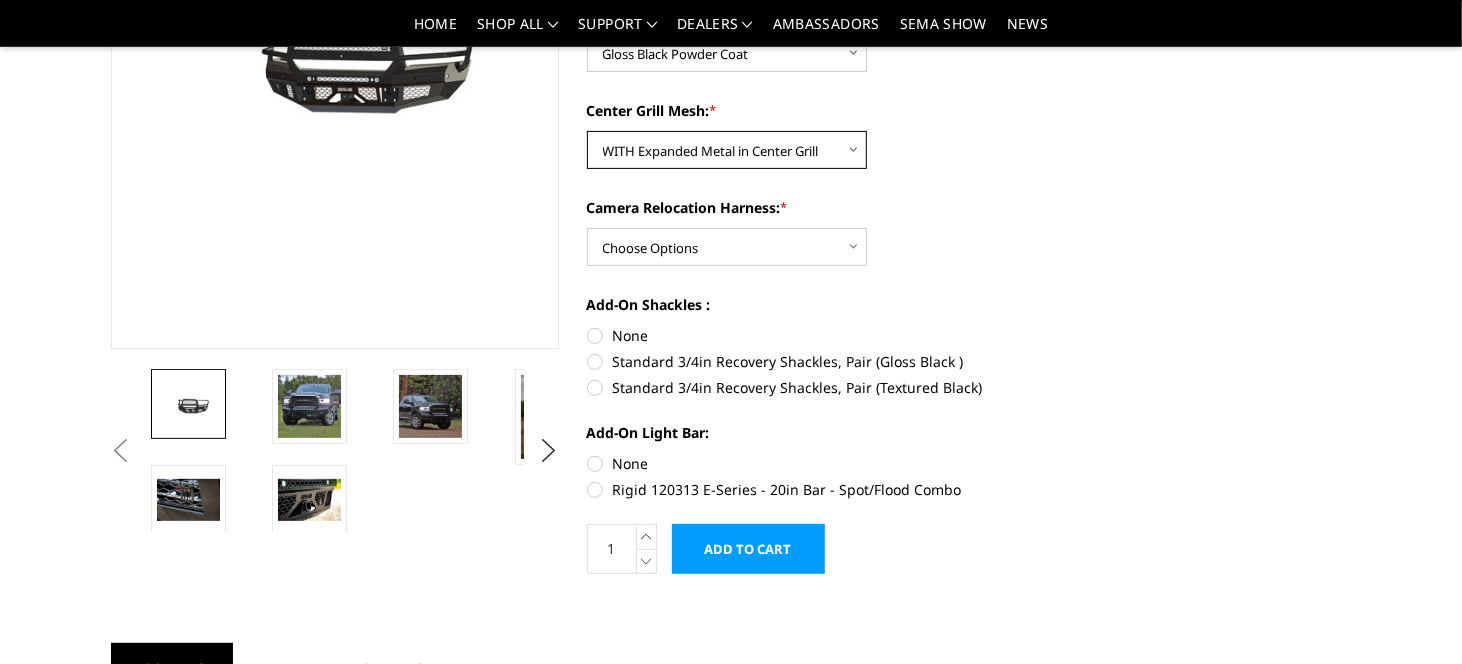 scroll, scrollTop: 400, scrollLeft: 0, axis: vertical 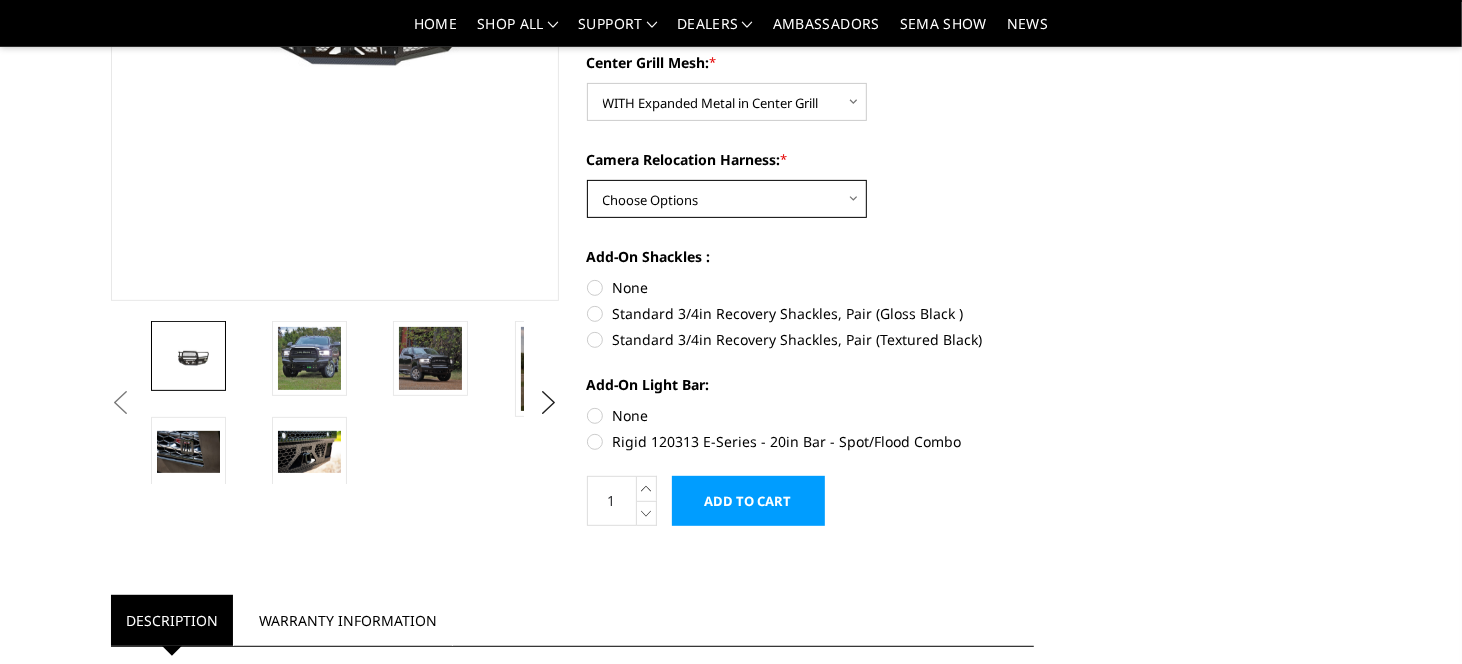 click on "Choose Options
WITH Camera Relocation Harness
WITHOUT Camera Relocation Harness" at bounding box center [727, 199] 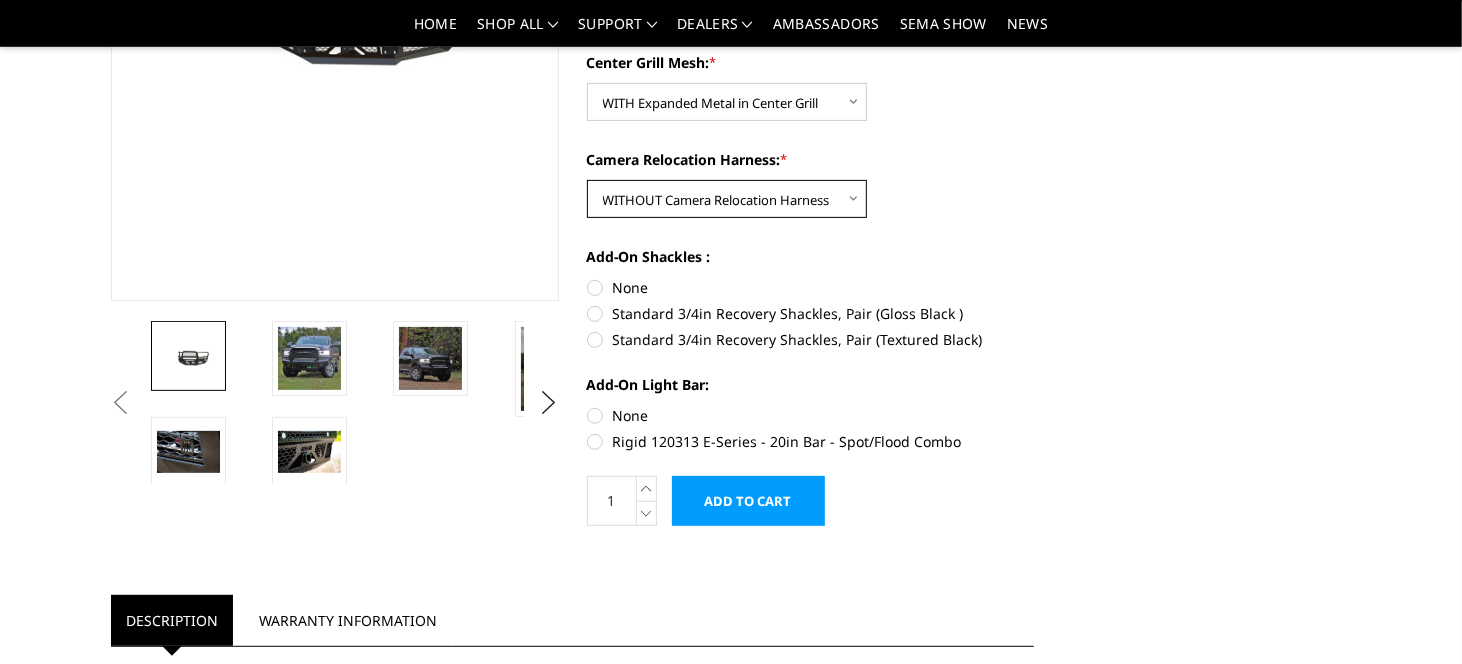 click on "Choose Options
WITH Camera Relocation Harness
WITHOUT Camera Relocation Harness" at bounding box center [727, 199] 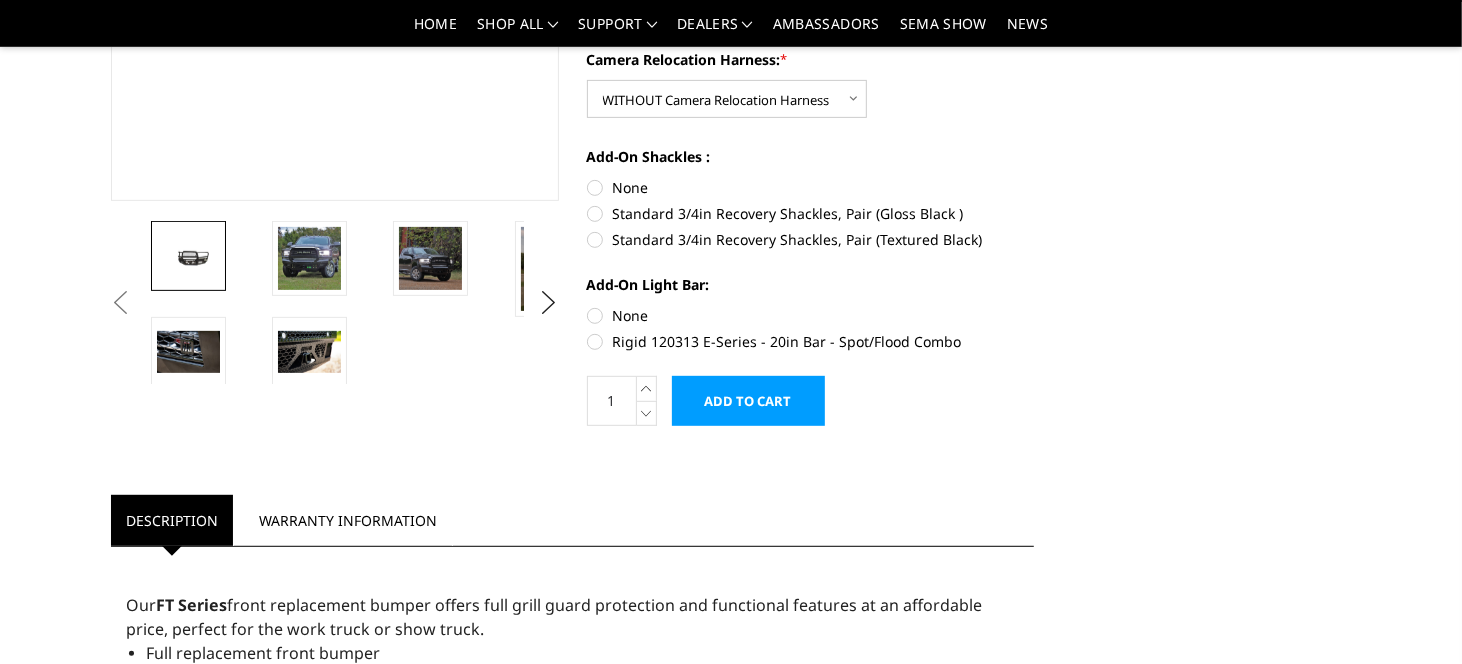 click on "None" at bounding box center [811, 187] 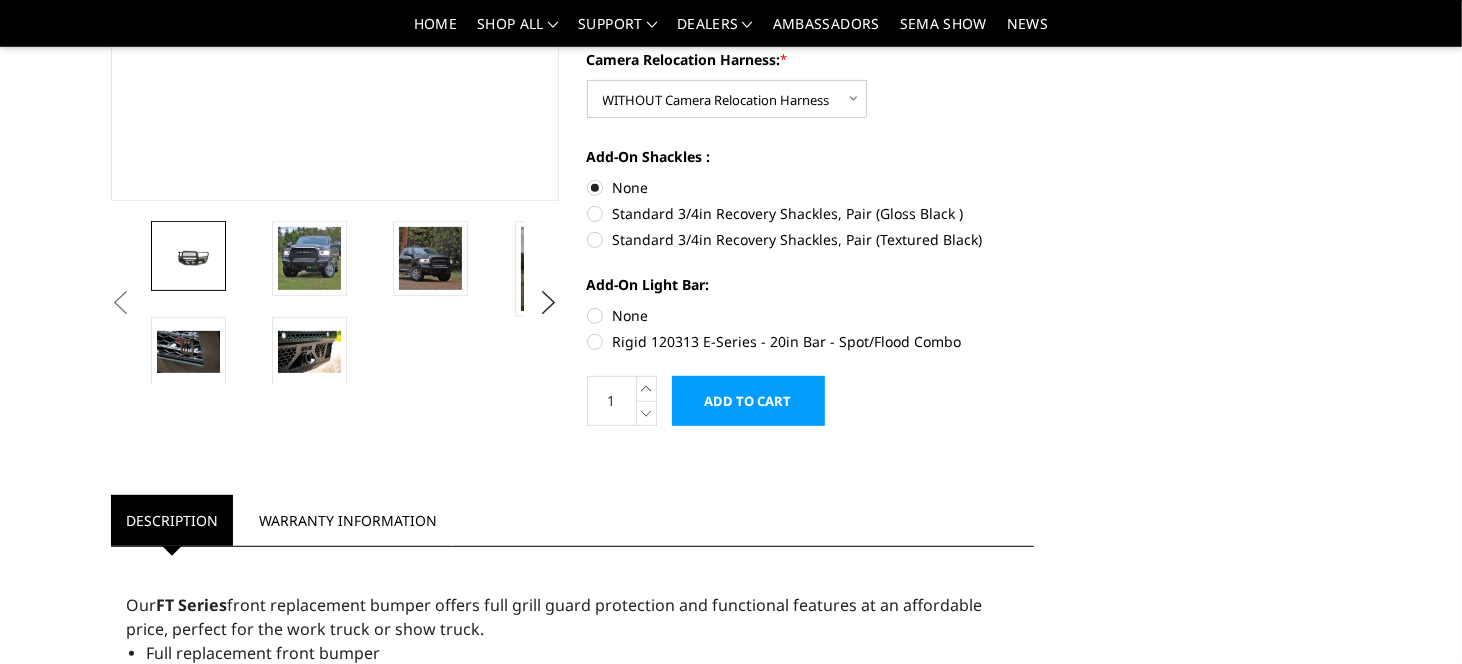 click on "None" at bounding box center [811, 315] 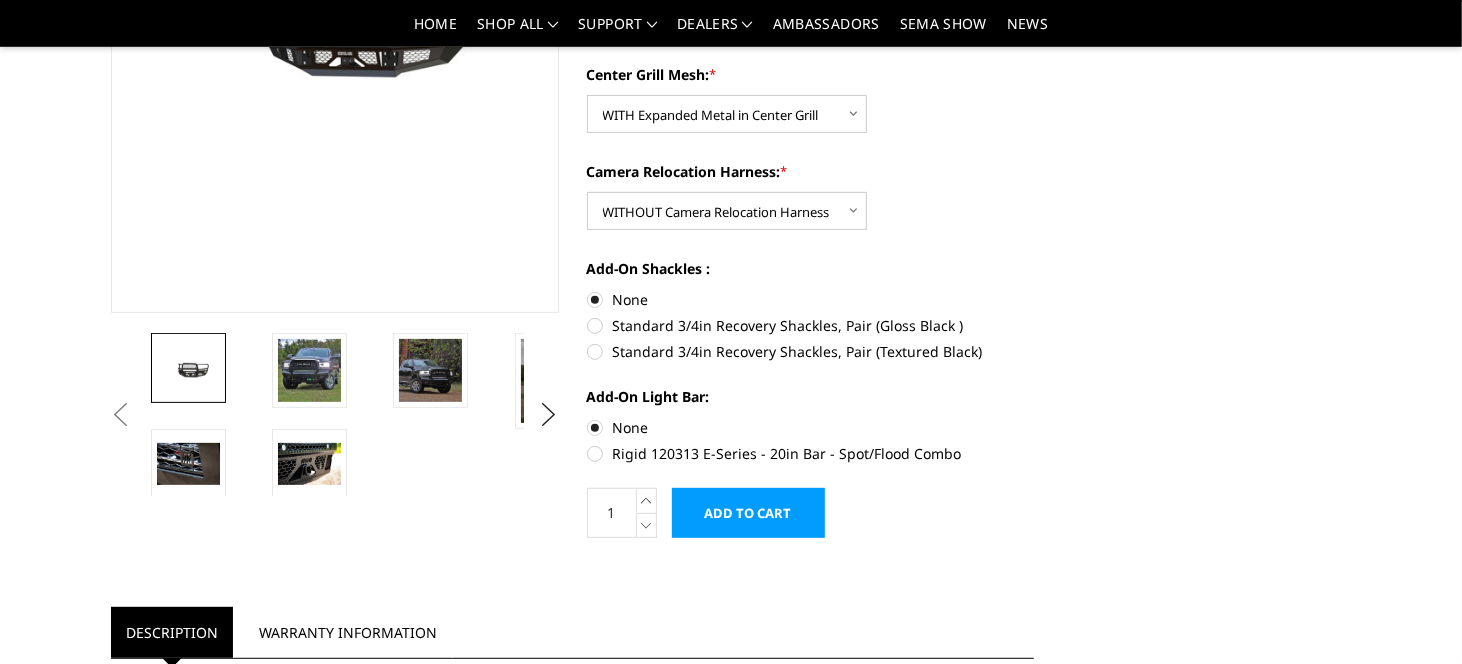 scroll, scrollTop: 500, scrollLeft: 0, axis: vertical 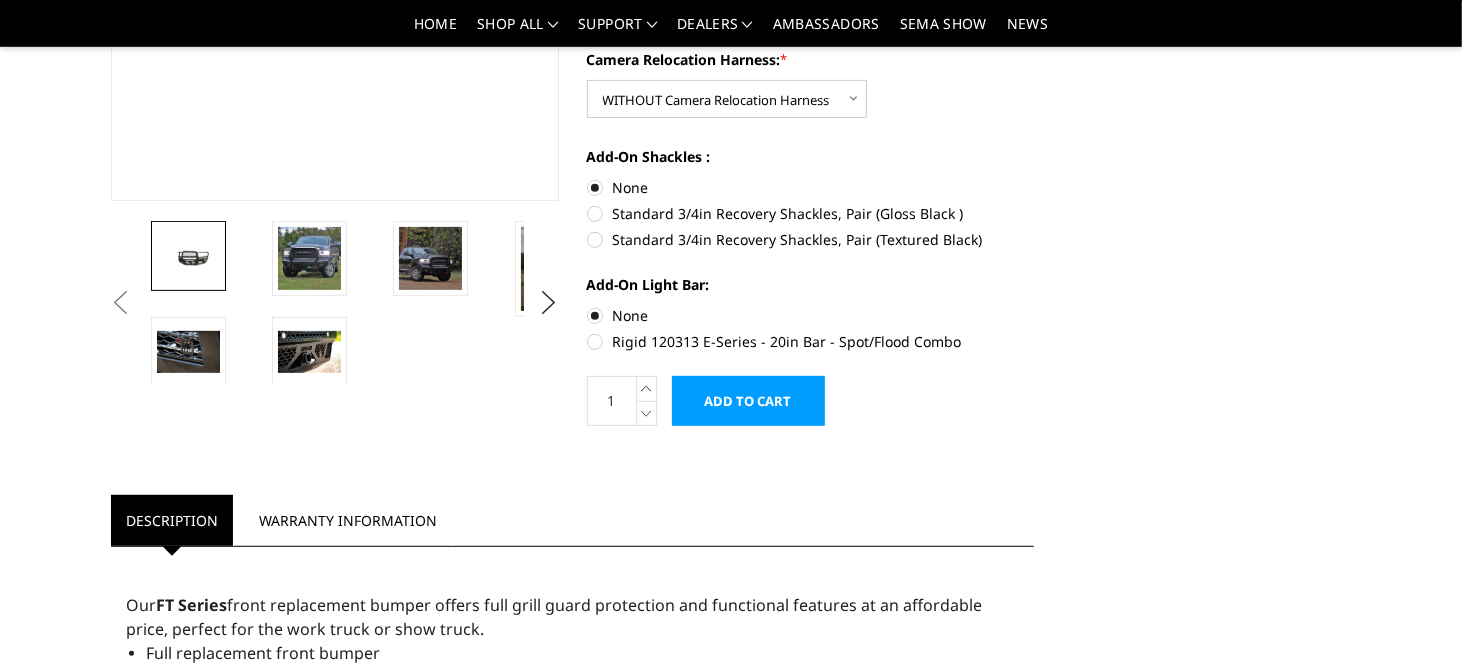 click on "Rigid 120313 E-Series - 20in Bar - Spot/Flood Combo" at bounding box center [811, 341] 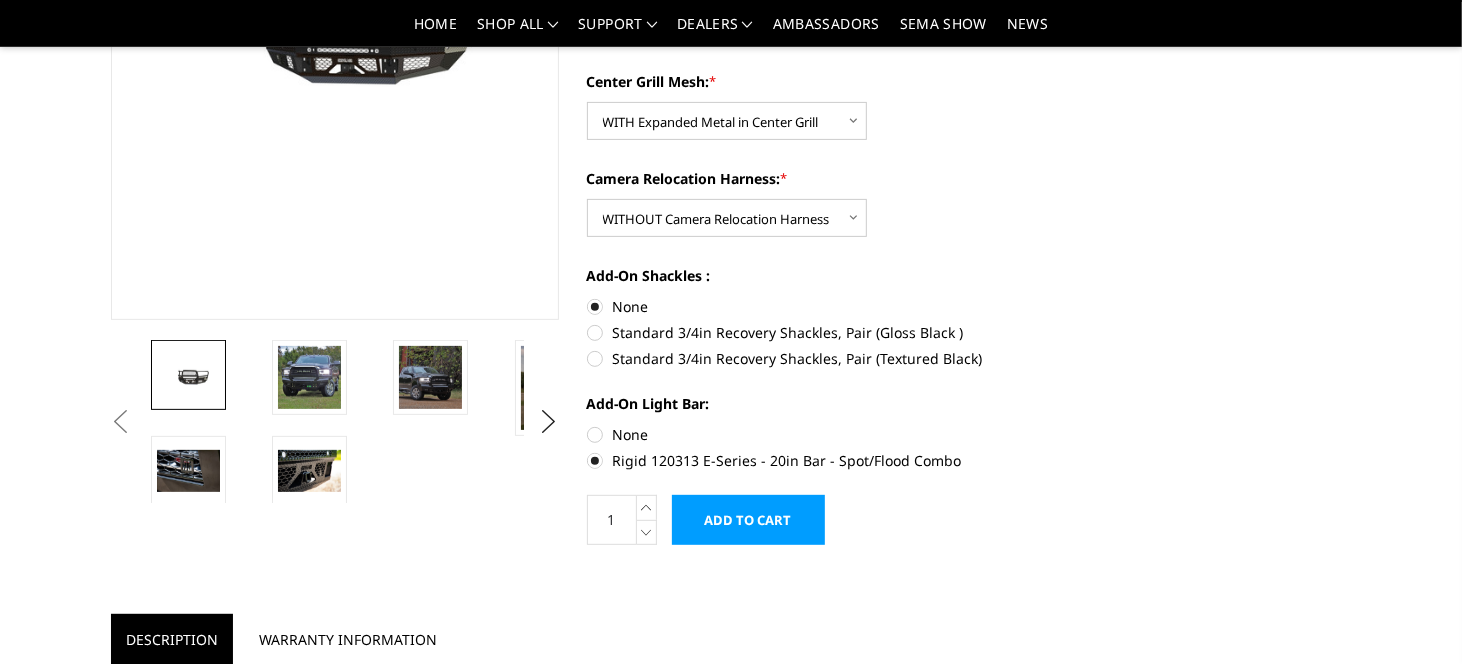 scroll, scrollTop: 400, scrollLeft: 0, axis: vertical 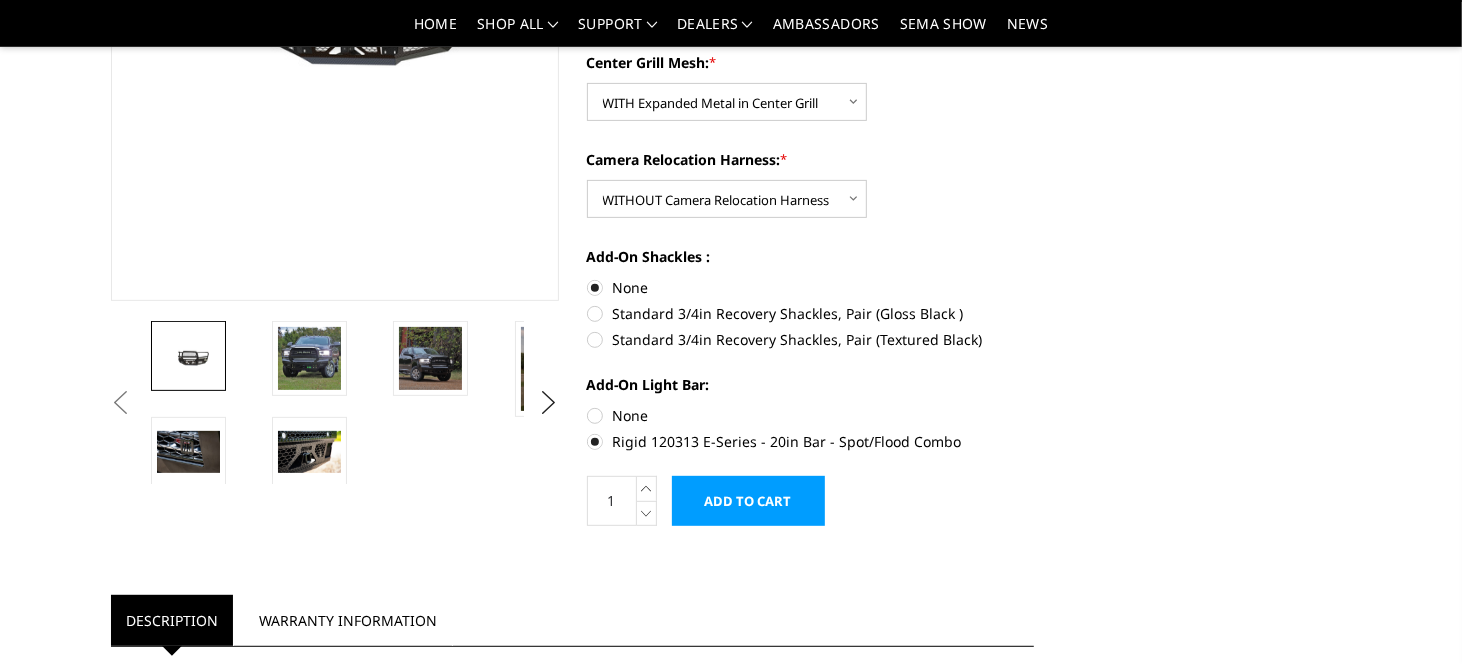 click on "None" at bounding box center [811, 415] 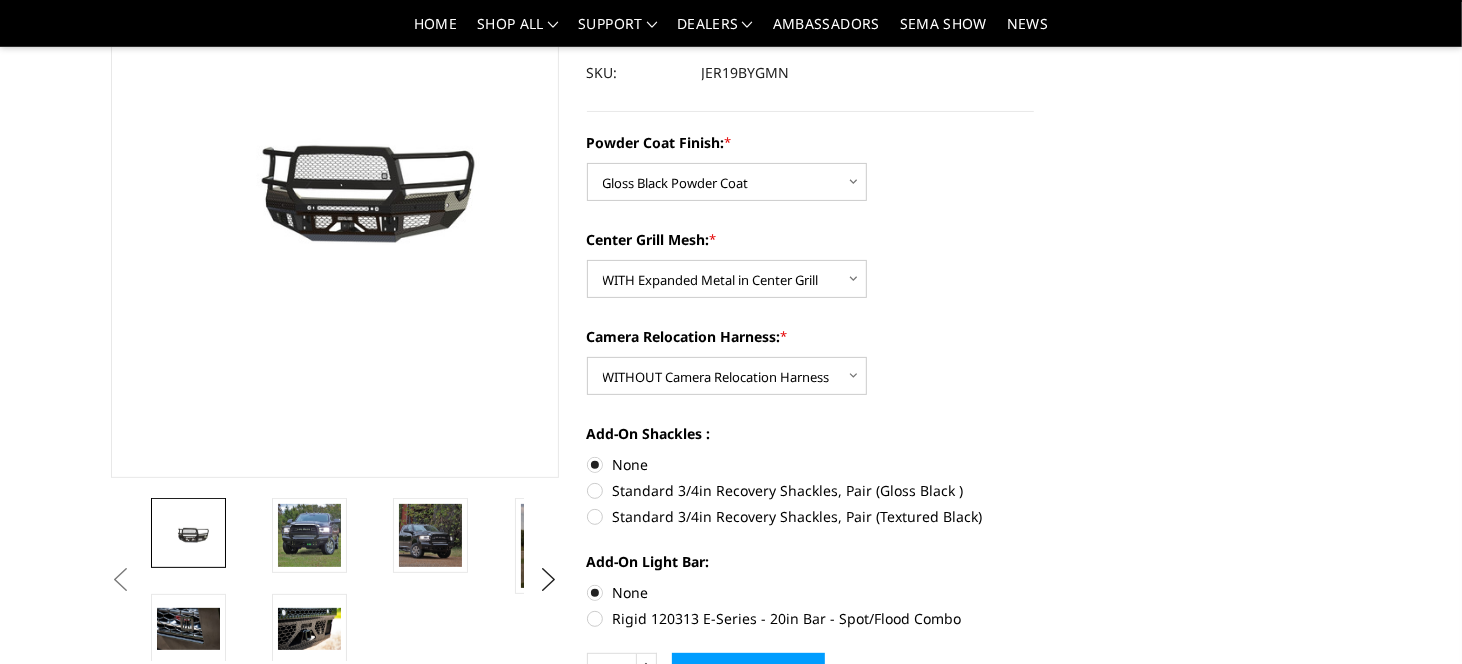 scroll, scrollTop: 300, scrollLeft: 0, axis: vertical 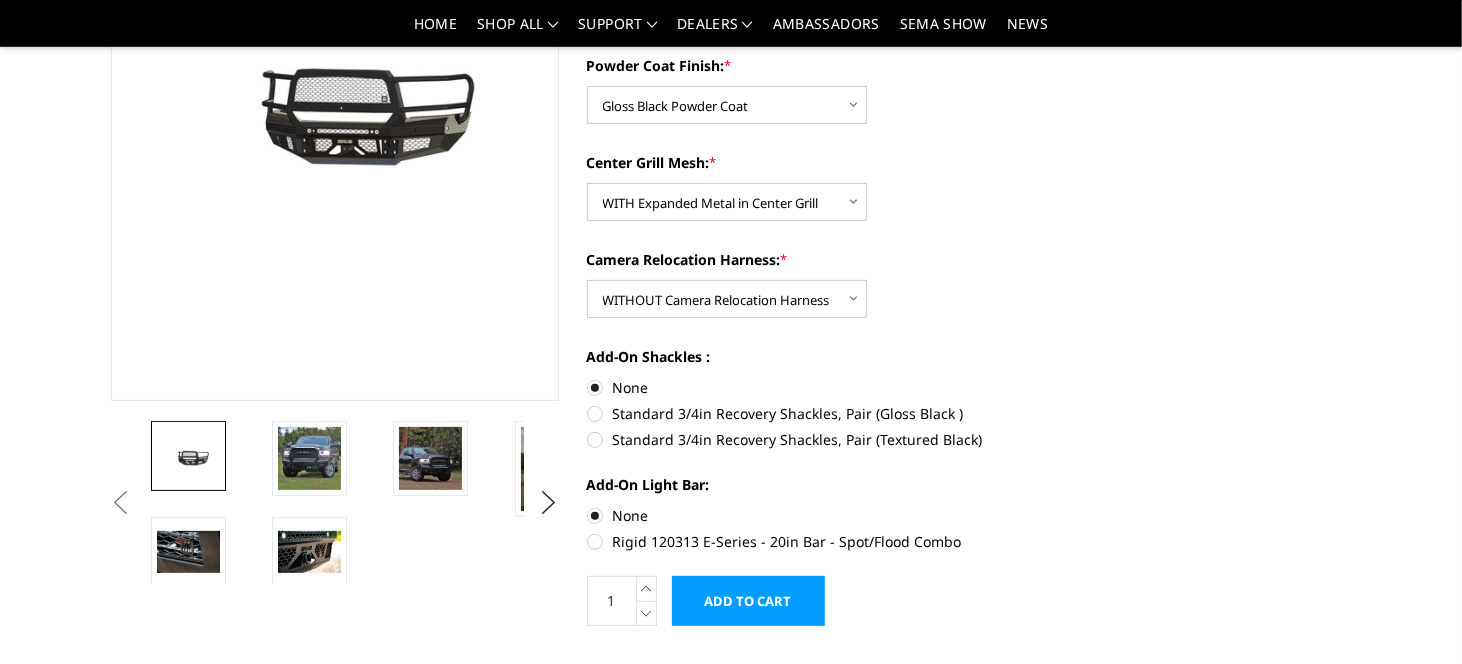 click on "Standard 3/4in Recovery Shackles, Pair (Gloss Black )" at bounding box center [811, 413] 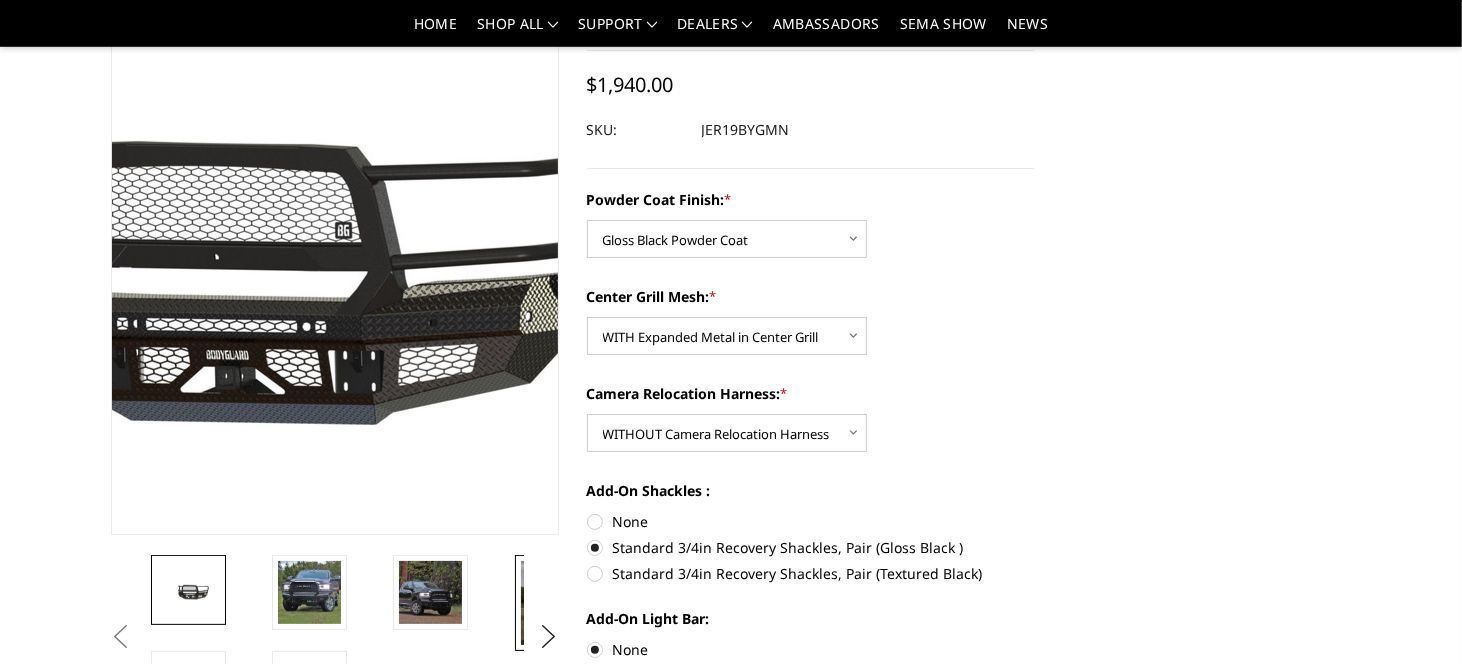 scroll, scrollTop: 200, scrollLeft: 0, axis: vertical 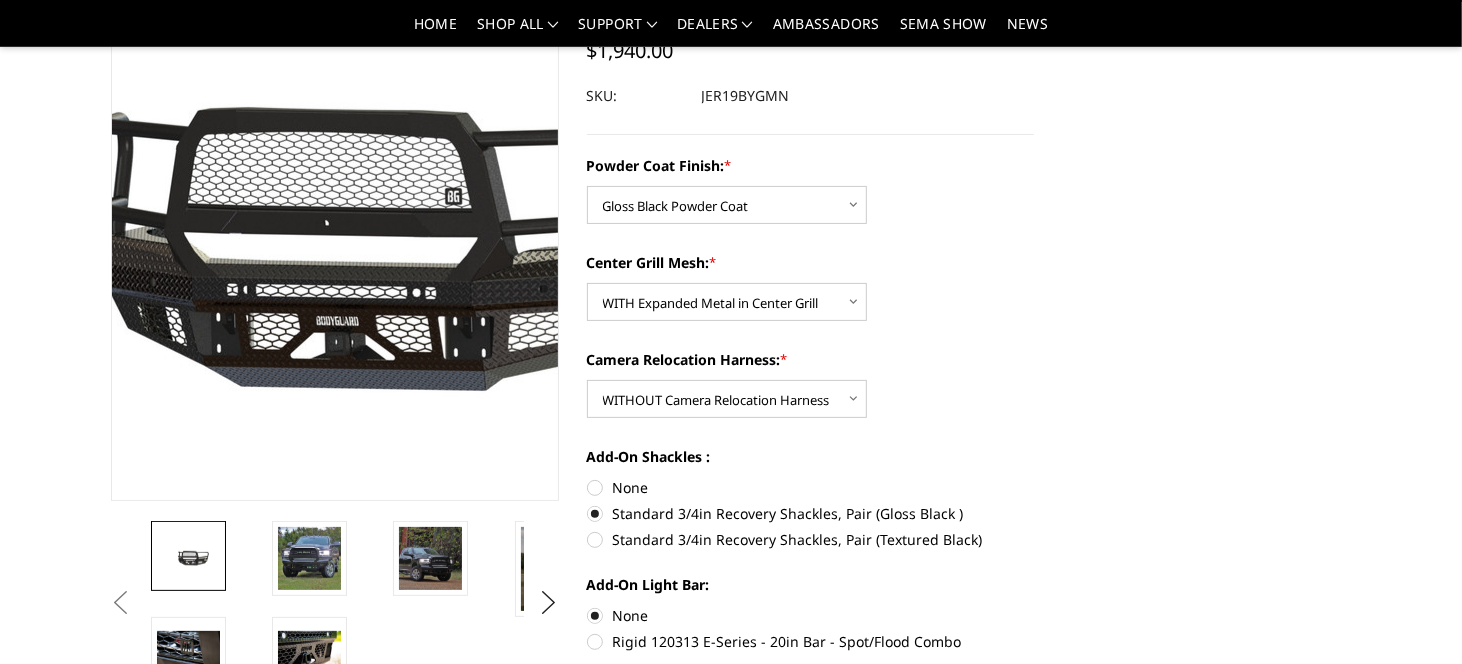 click at bounding box center (308, 202) 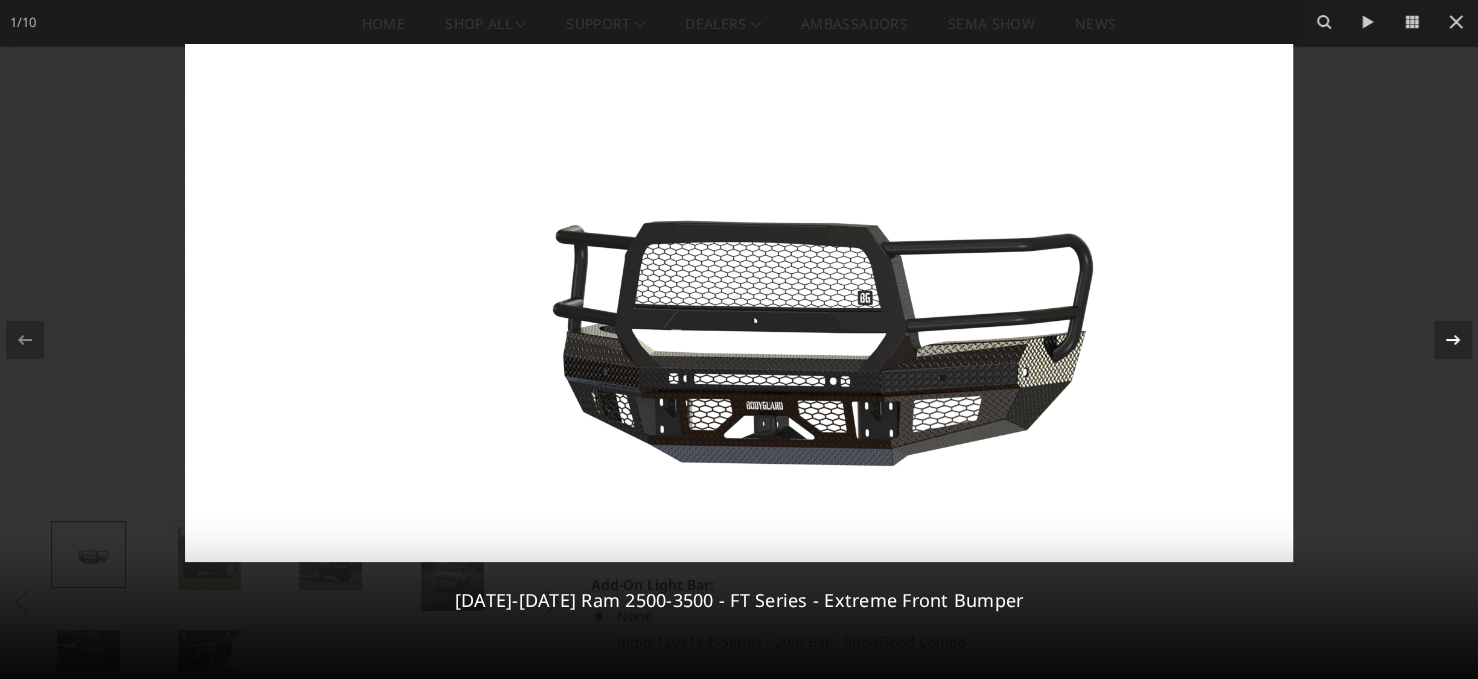click on "1  /  10 2019-2025 Ram 2500-3500 - FT Series - Extreme Front Bumper" at bounding box center (739, 339) 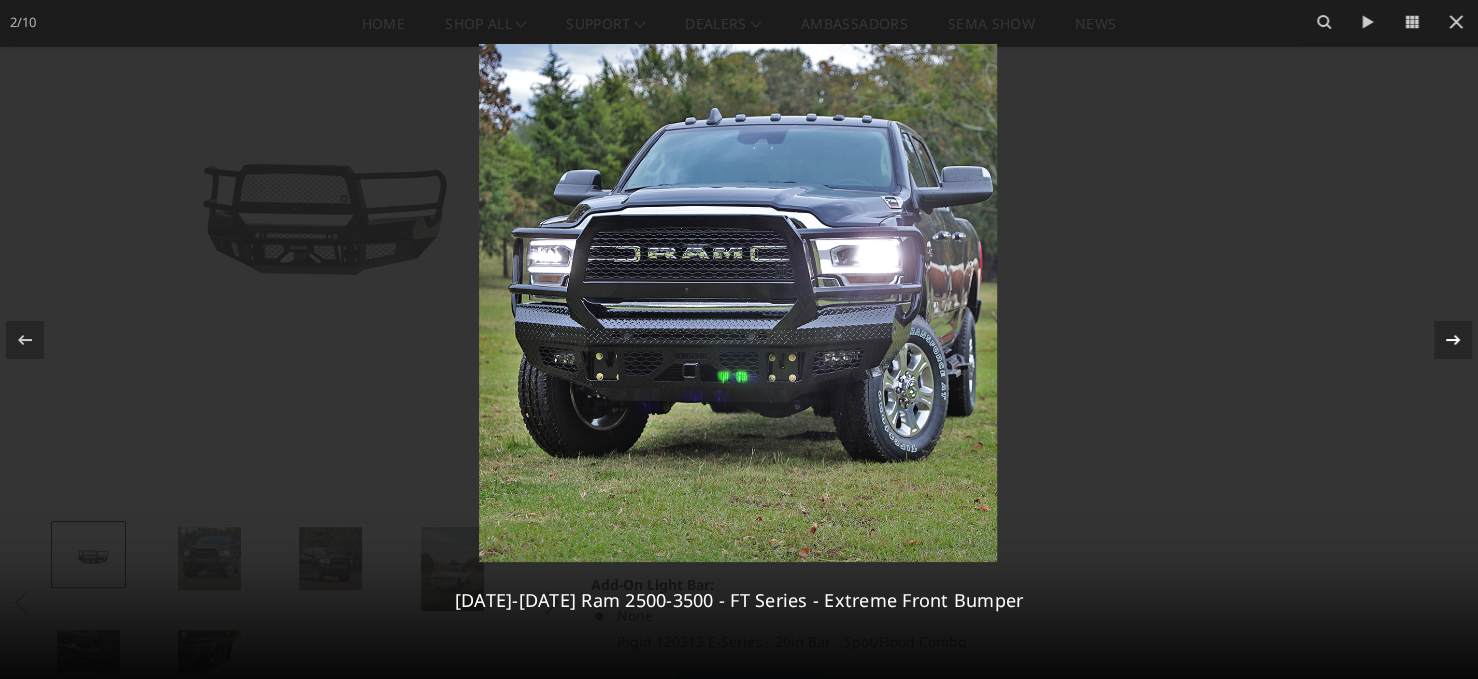 click on "2  /  10 2019-2025 Ram 2500-3500 - FT Series - Extreme Front Bumper" at bounding box center [739, 339] 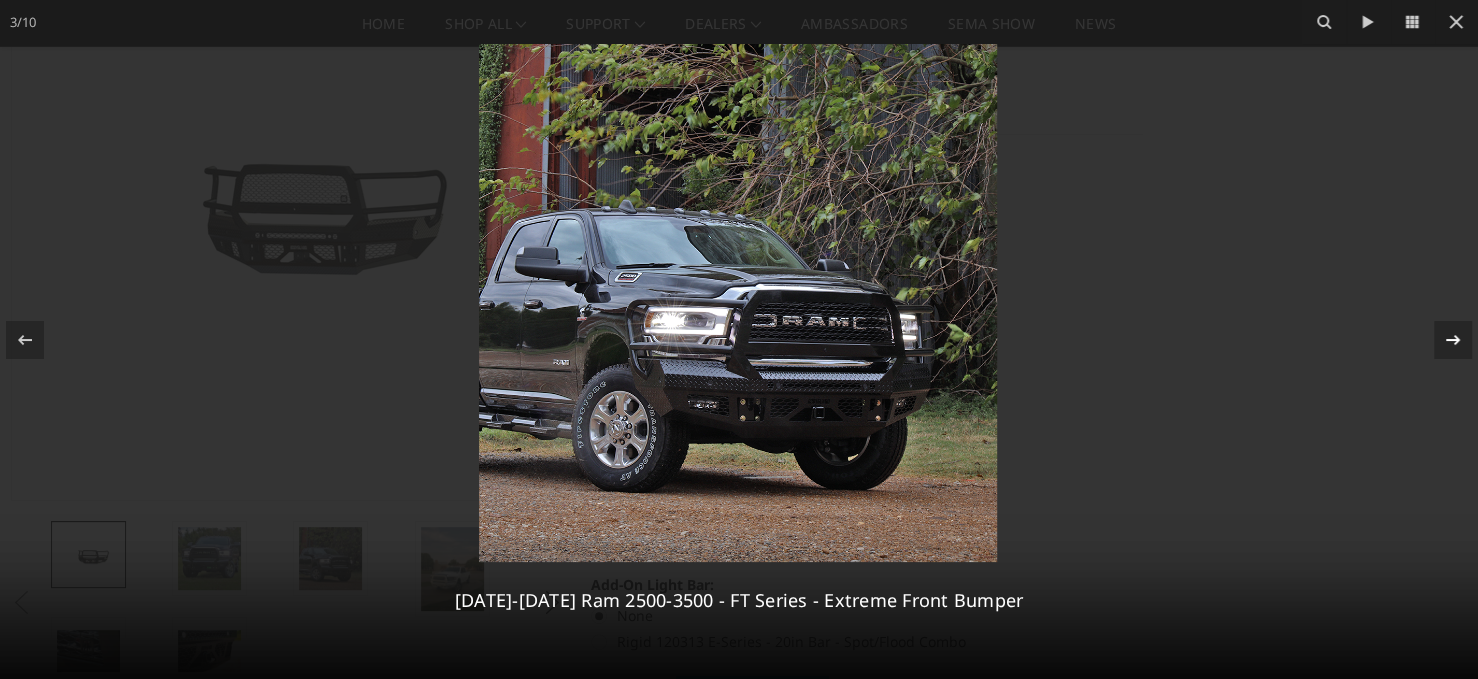 click on "3  /  10 2019-2025 Ram 2500-3500 - FT Series - Extreme Front Bumper" at bounding box center (739, 339) 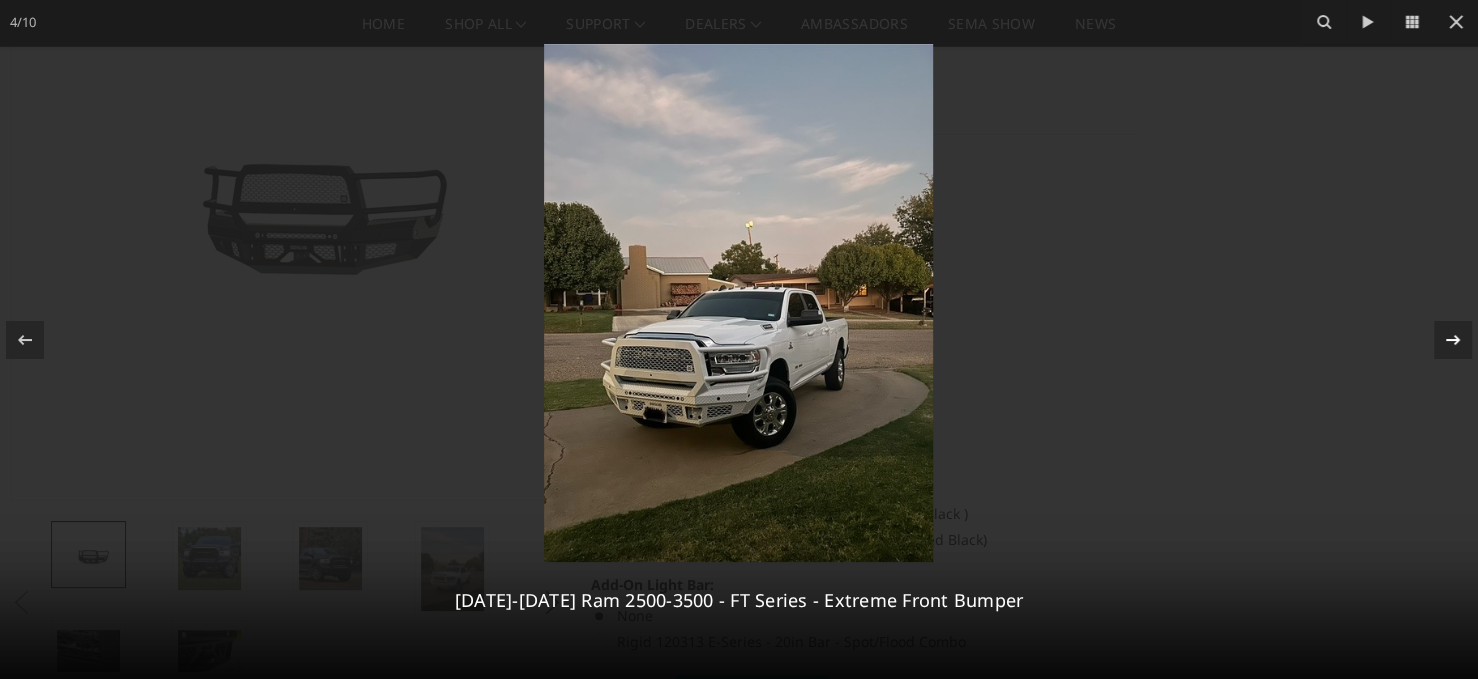 click 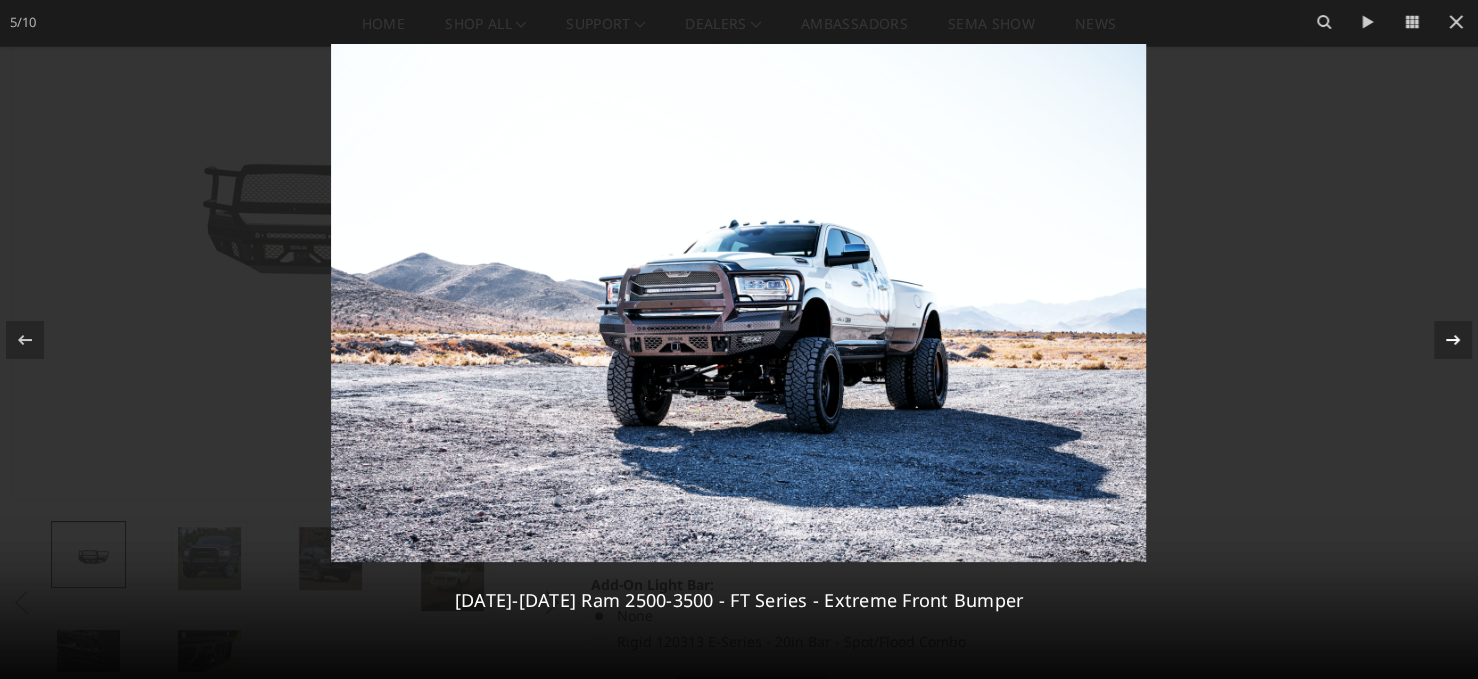 click 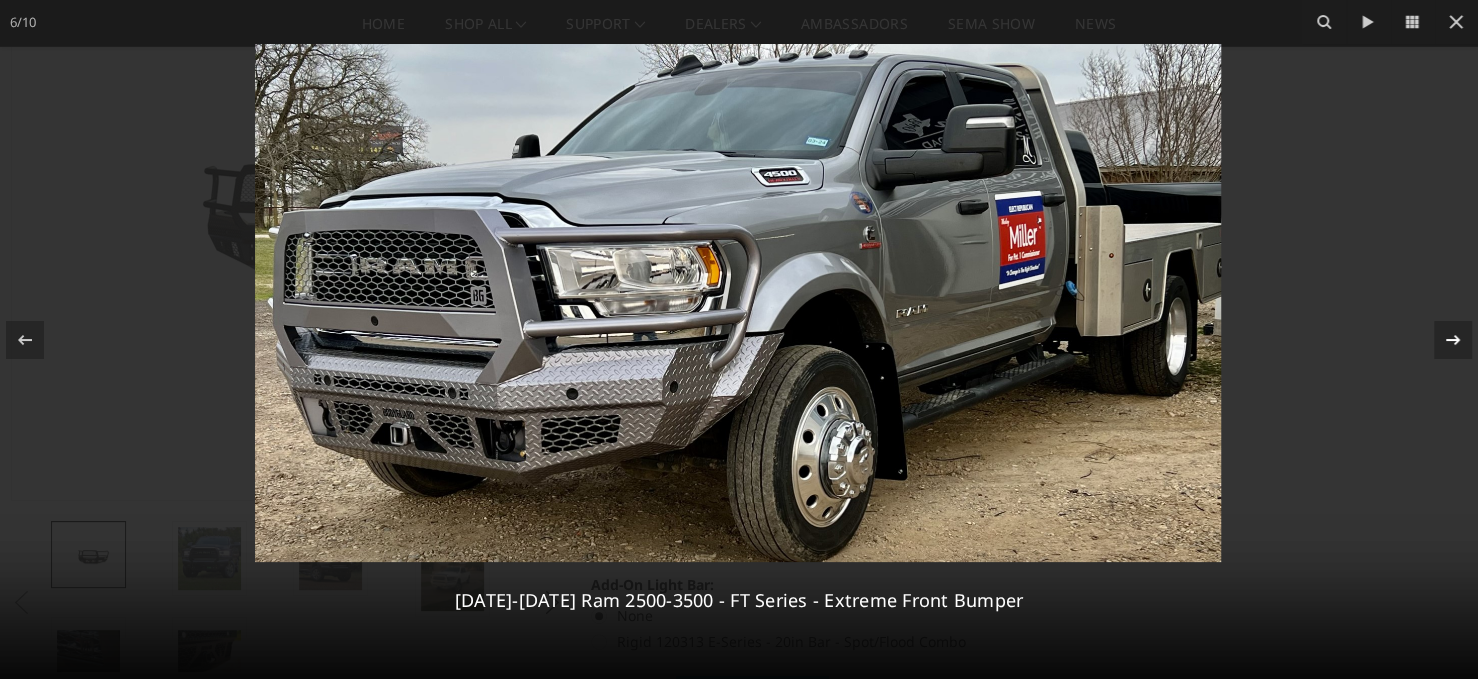click 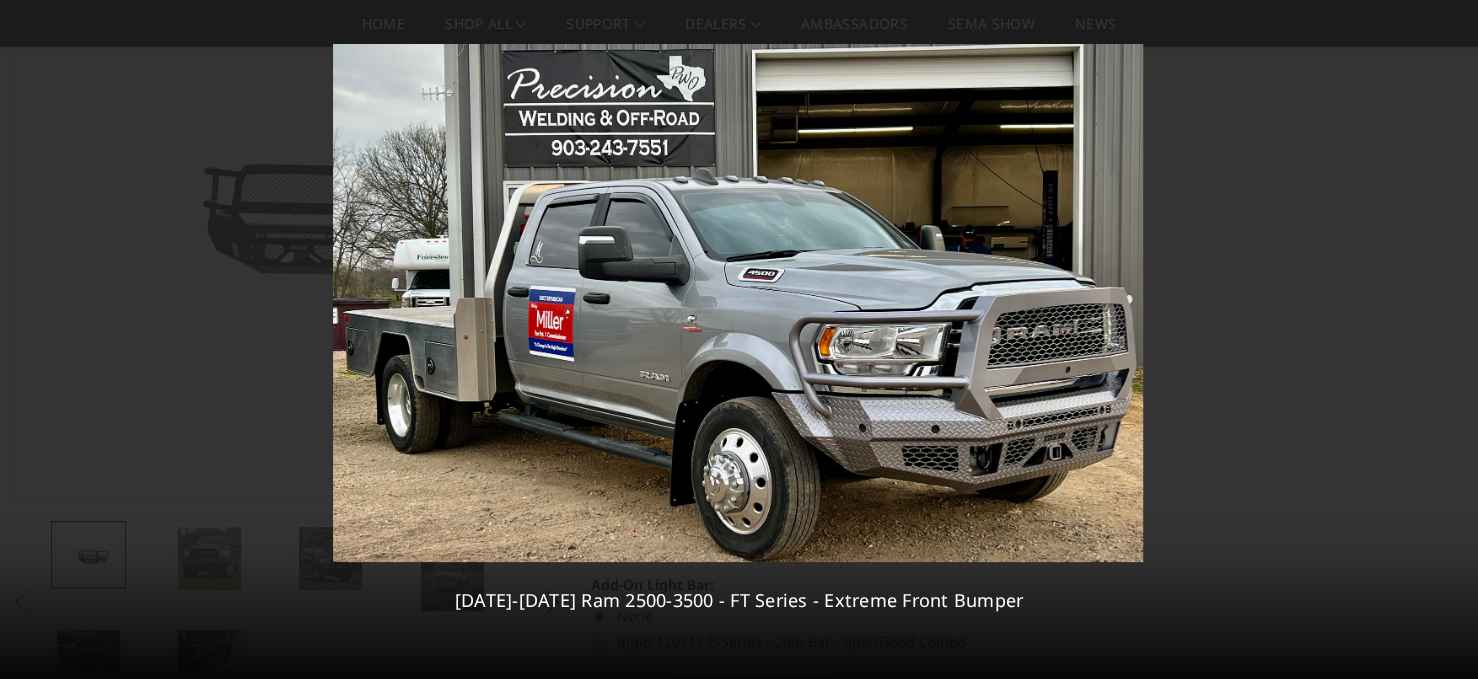 click on "7  /  10 2019-2025 Ram 2500-3500 - FT Series - Extreme Front Bumper" at bounding box center [739, 339] 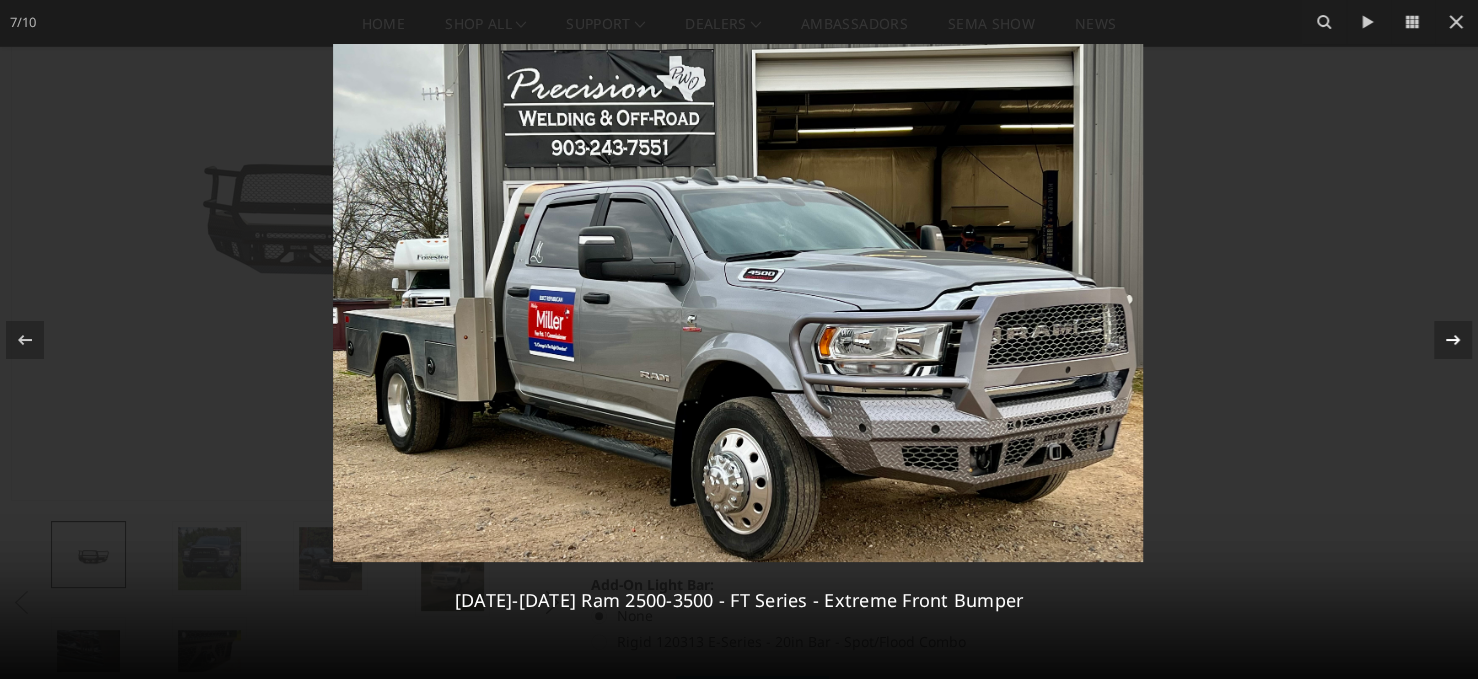 click 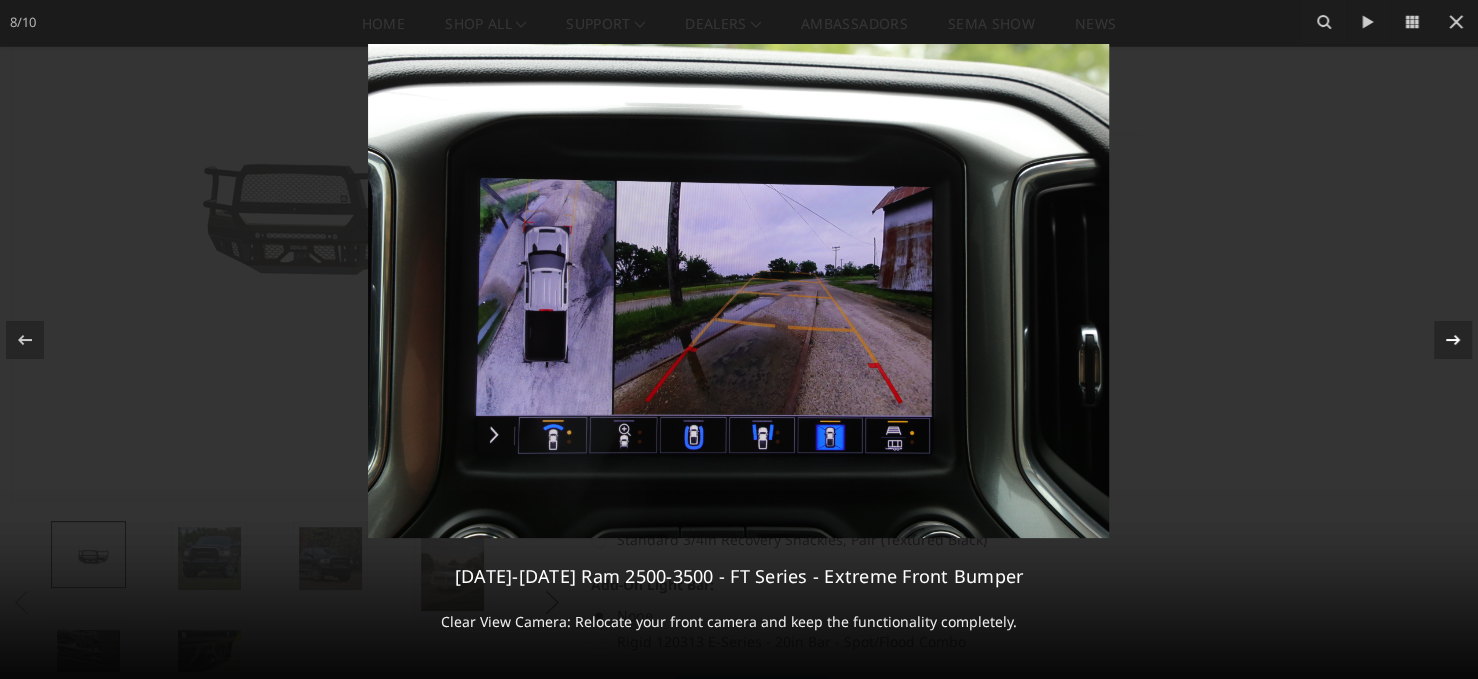 click 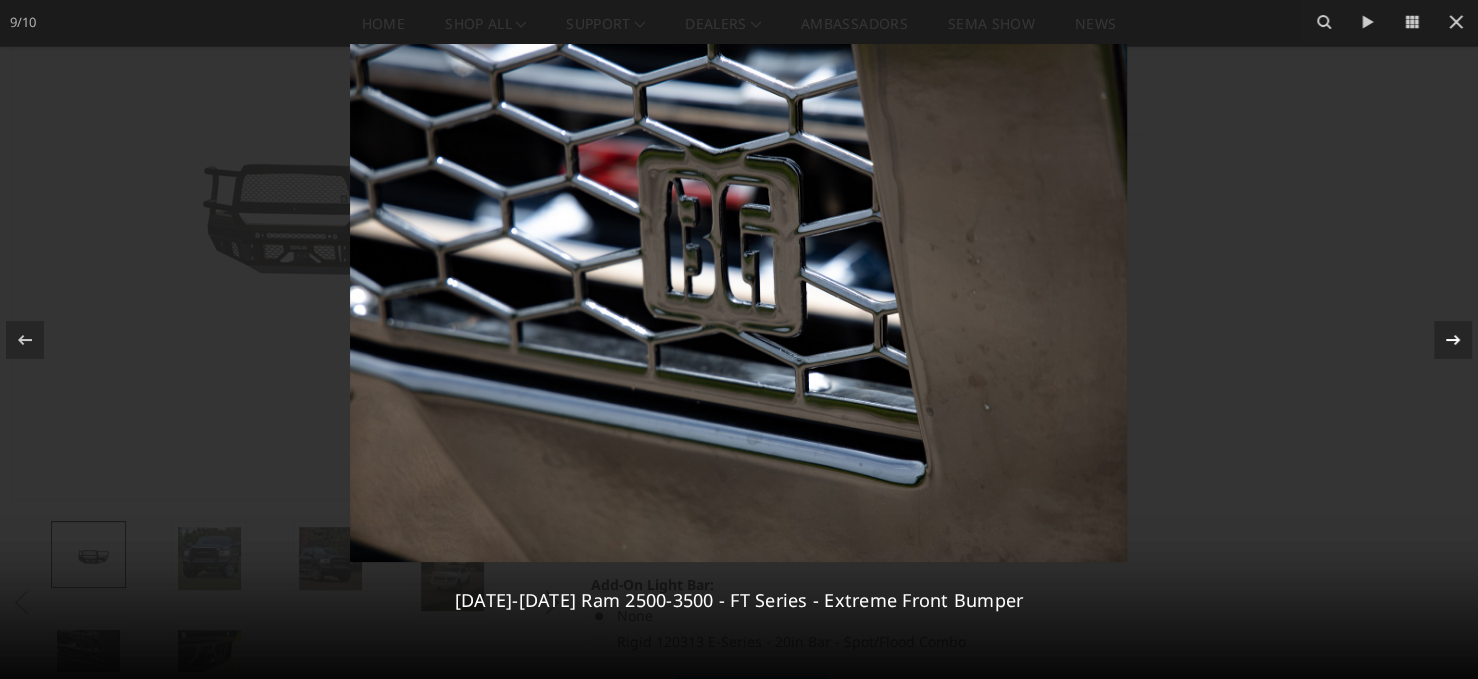 click 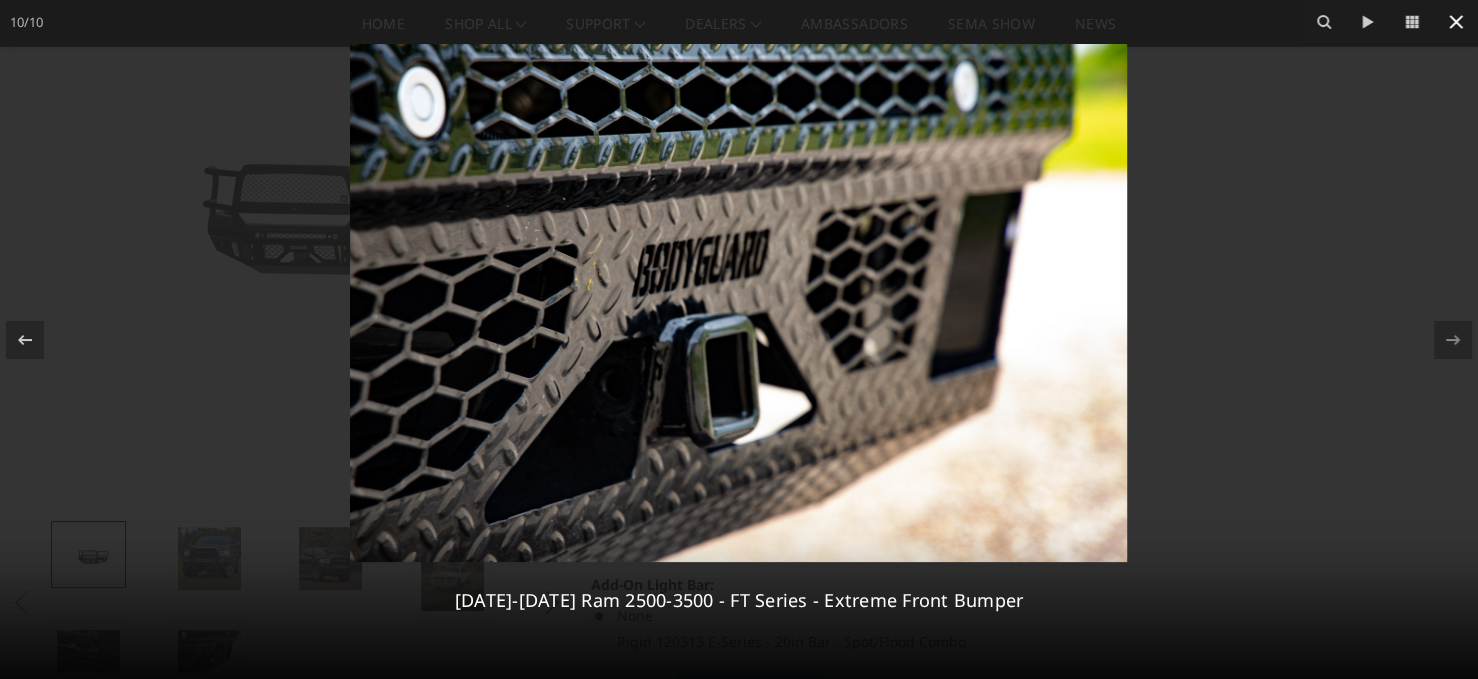 click 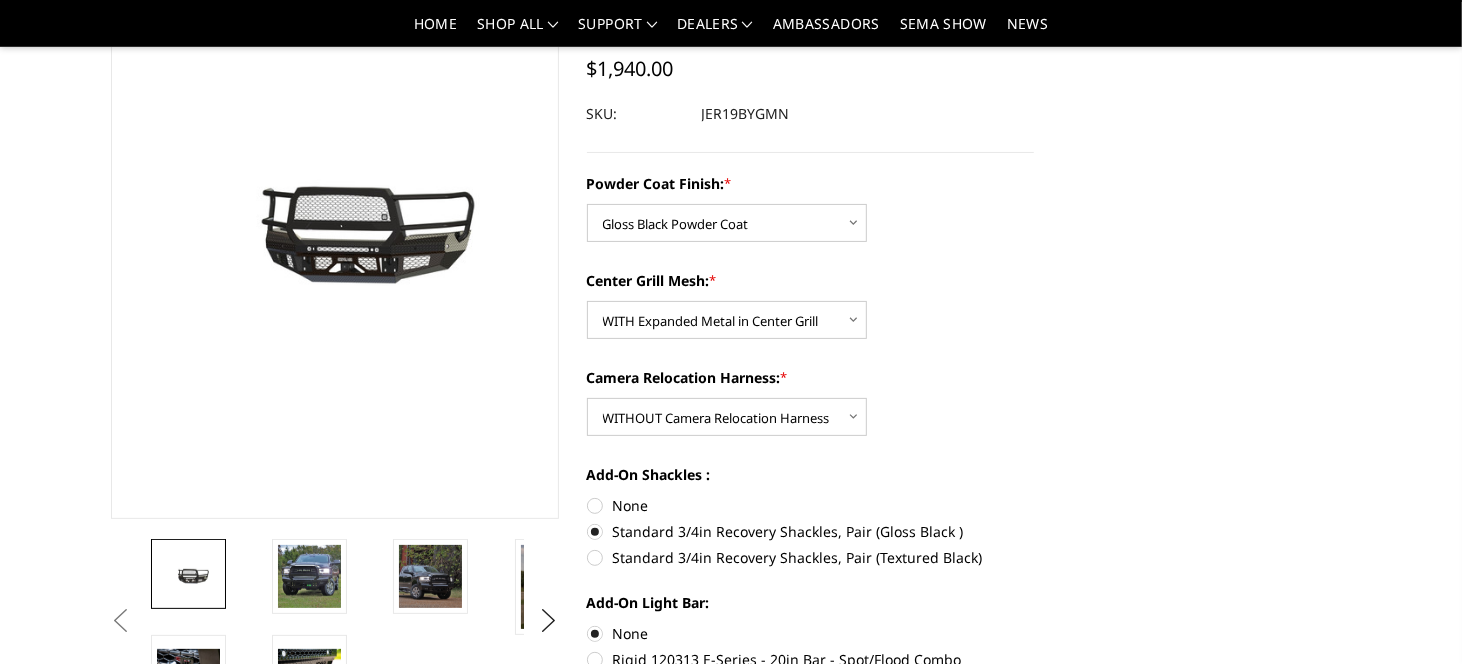 scroll, scrollTop: 200, scrollLeft: 0, axis: vertical 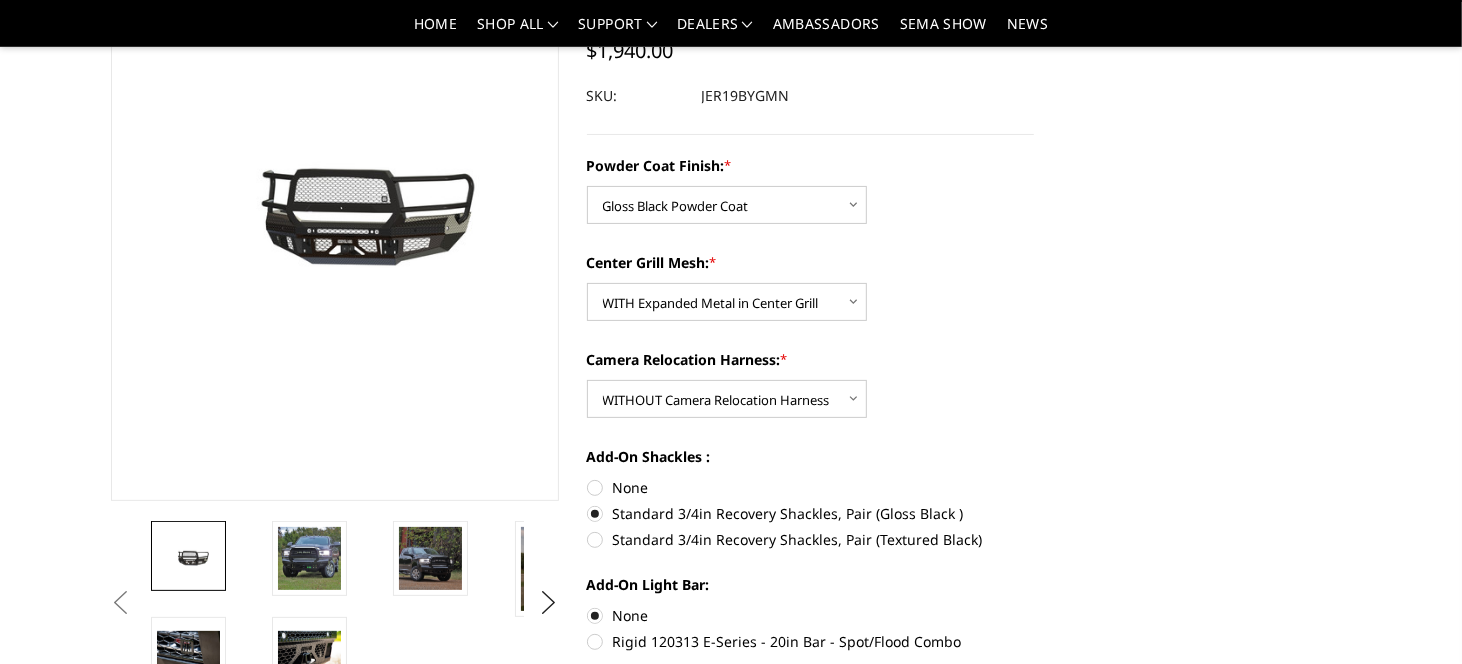 click on "Standard 3/4in Recovery Shackles, Pair (Gloss Black )" at bounding box center (811, 513) 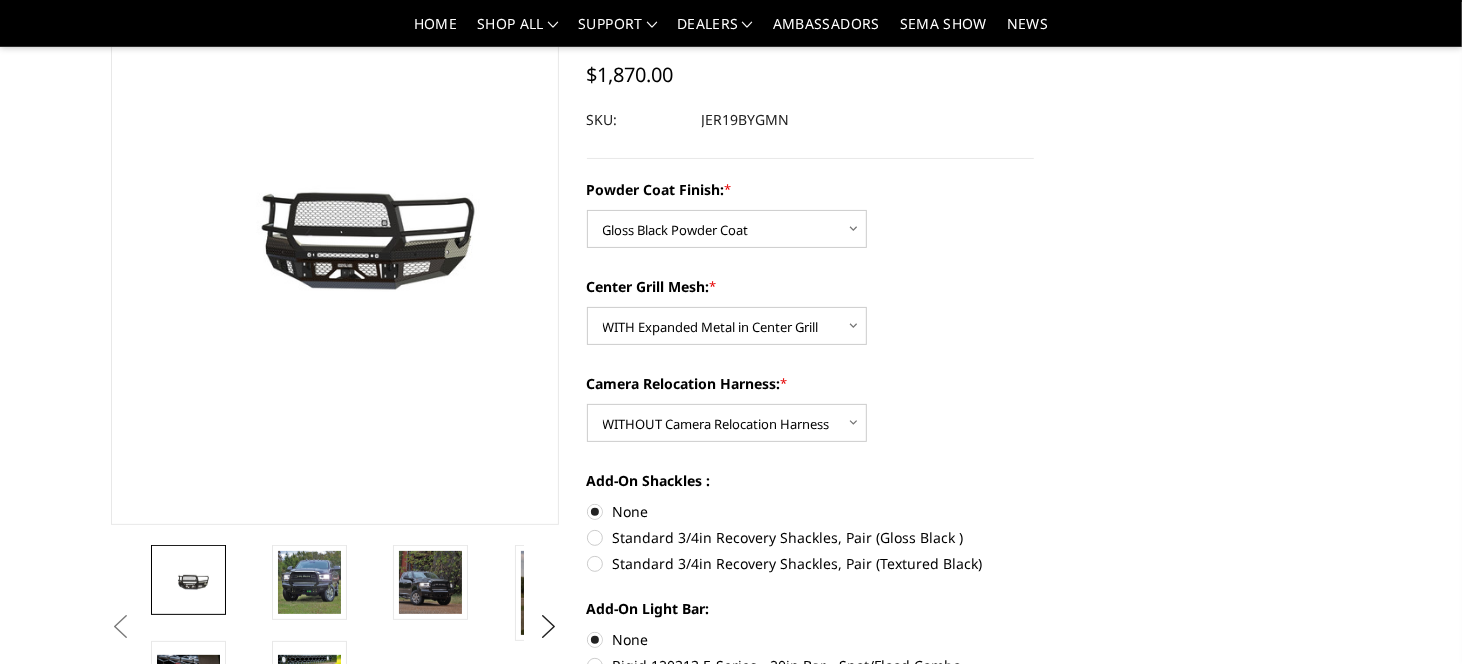 scroll, scrollTop: 200, scrollLeft: 0, axis: vertical 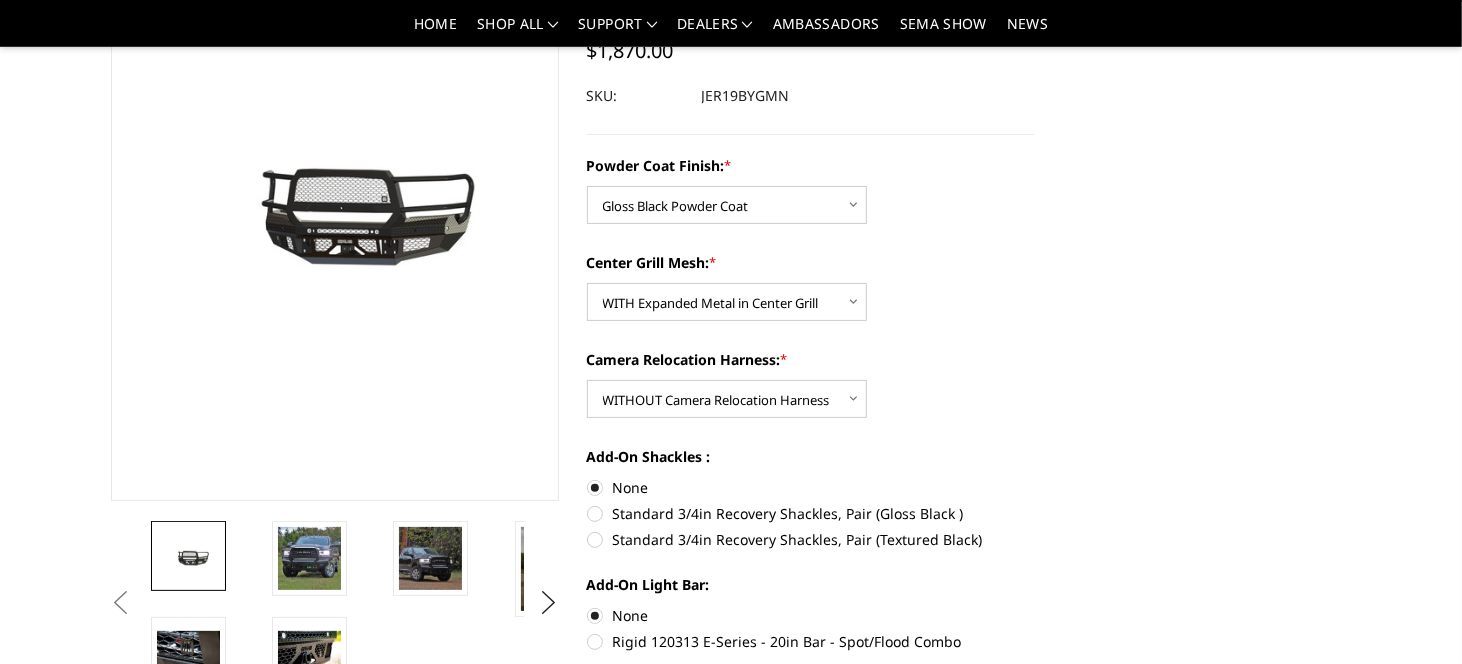 click on "Standard 3/4in Recovery Shackles, Pair (Gloss Black )" at bounding box center (811, 513) 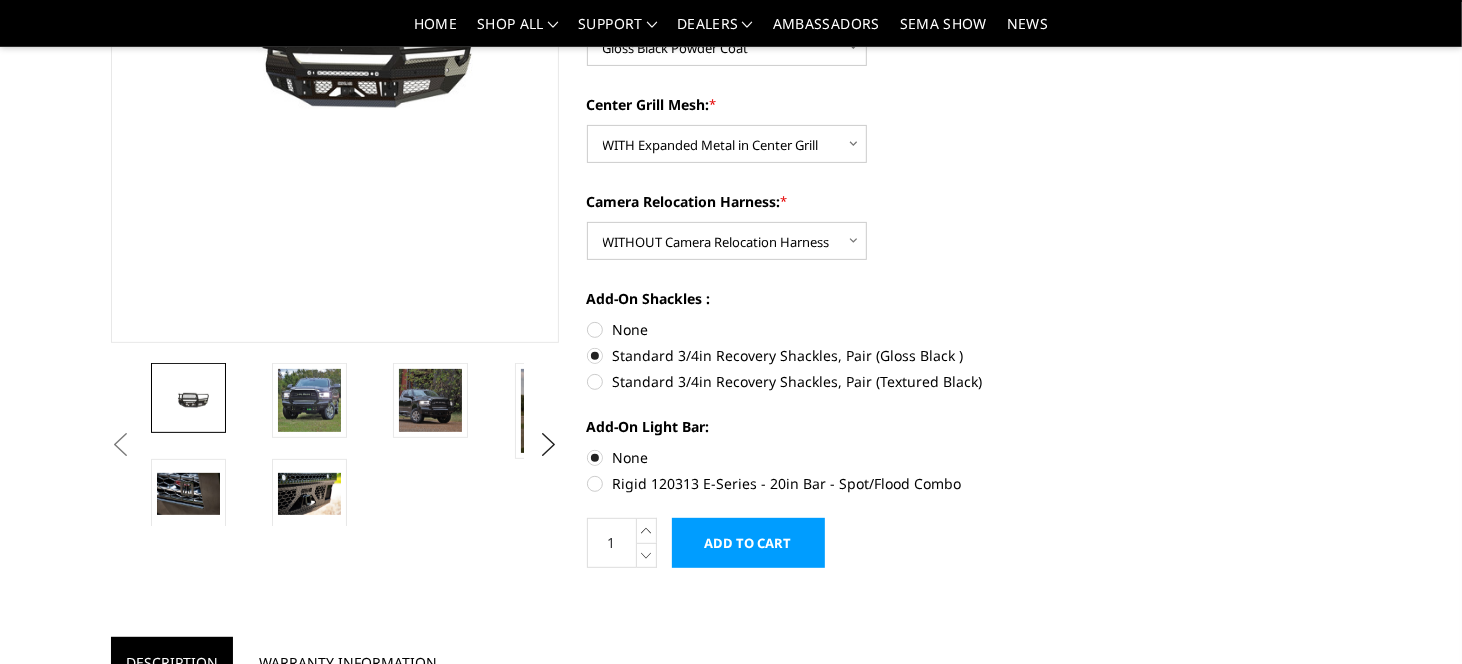scroll, scrollTop: 400, scrollLeft: 0, axis: vertical 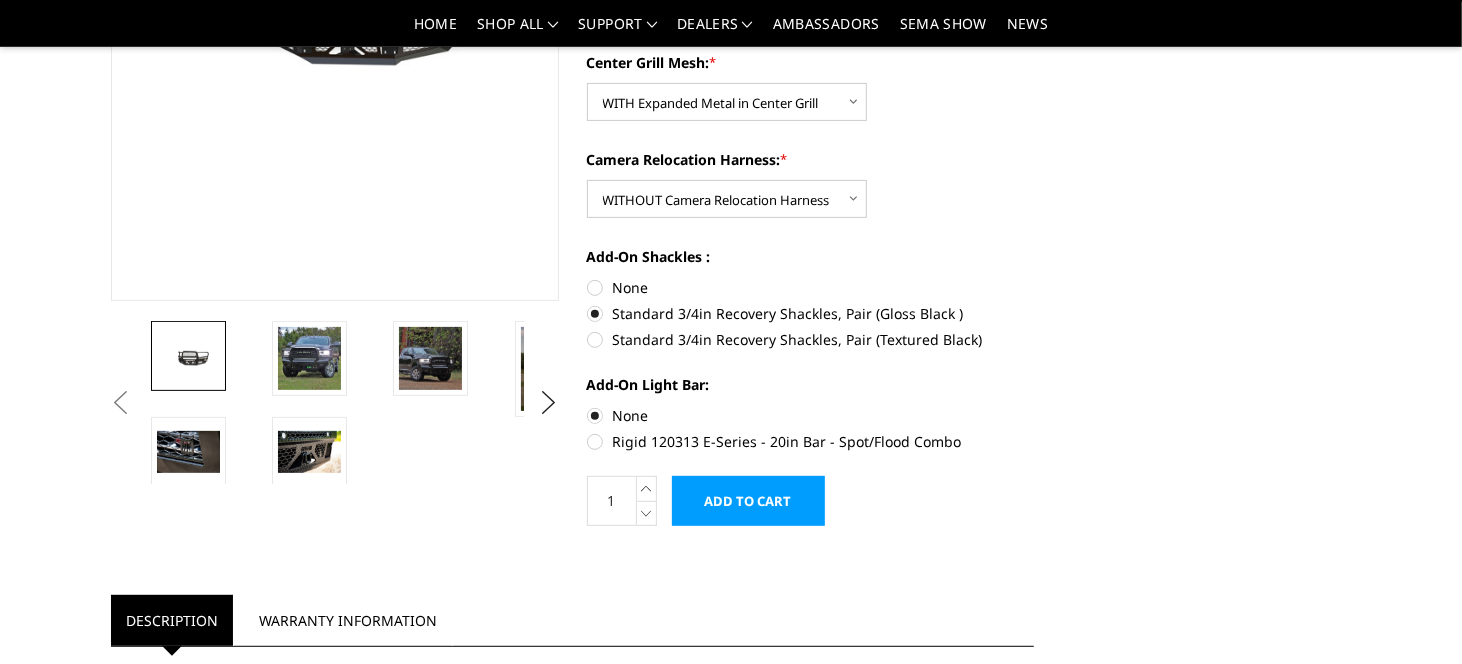 click on "Add to Cart" at bounding box center (748, 501) 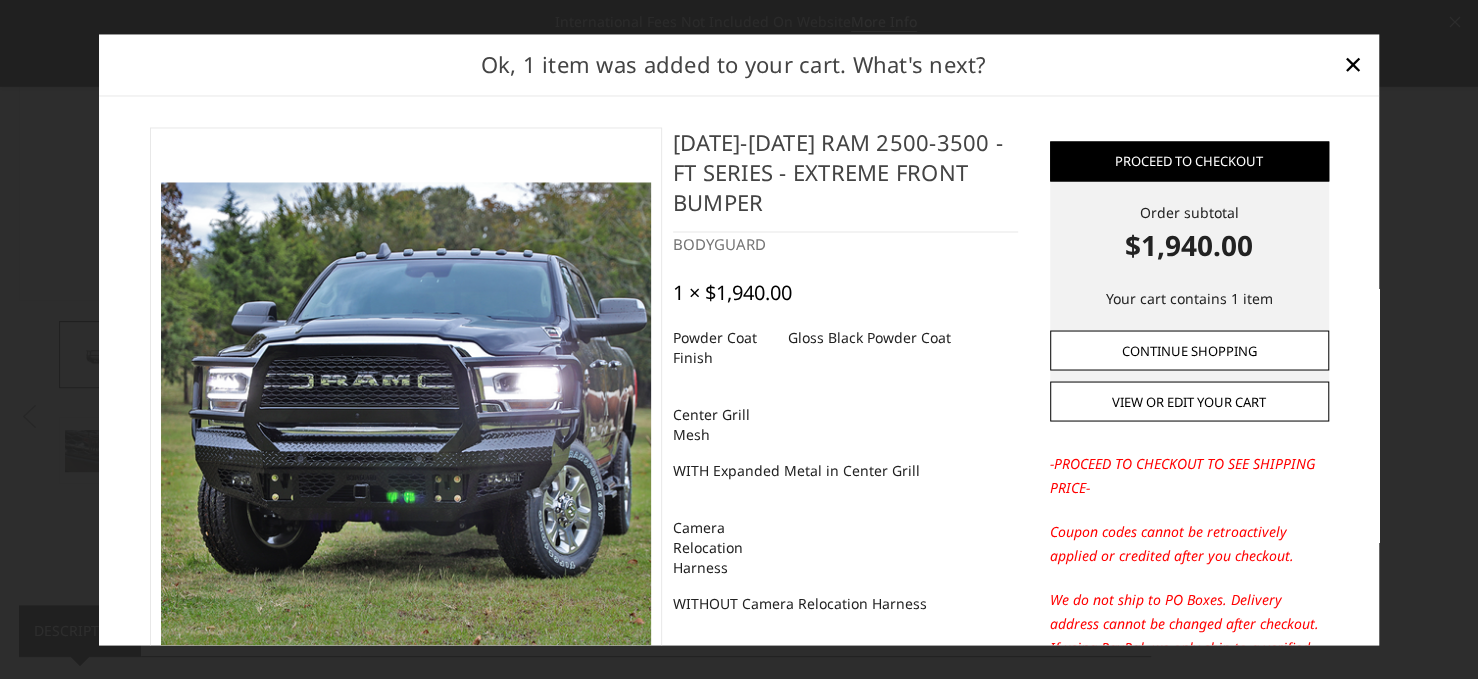 click on "Continue Shopping" at bounding box center (1189, 350) 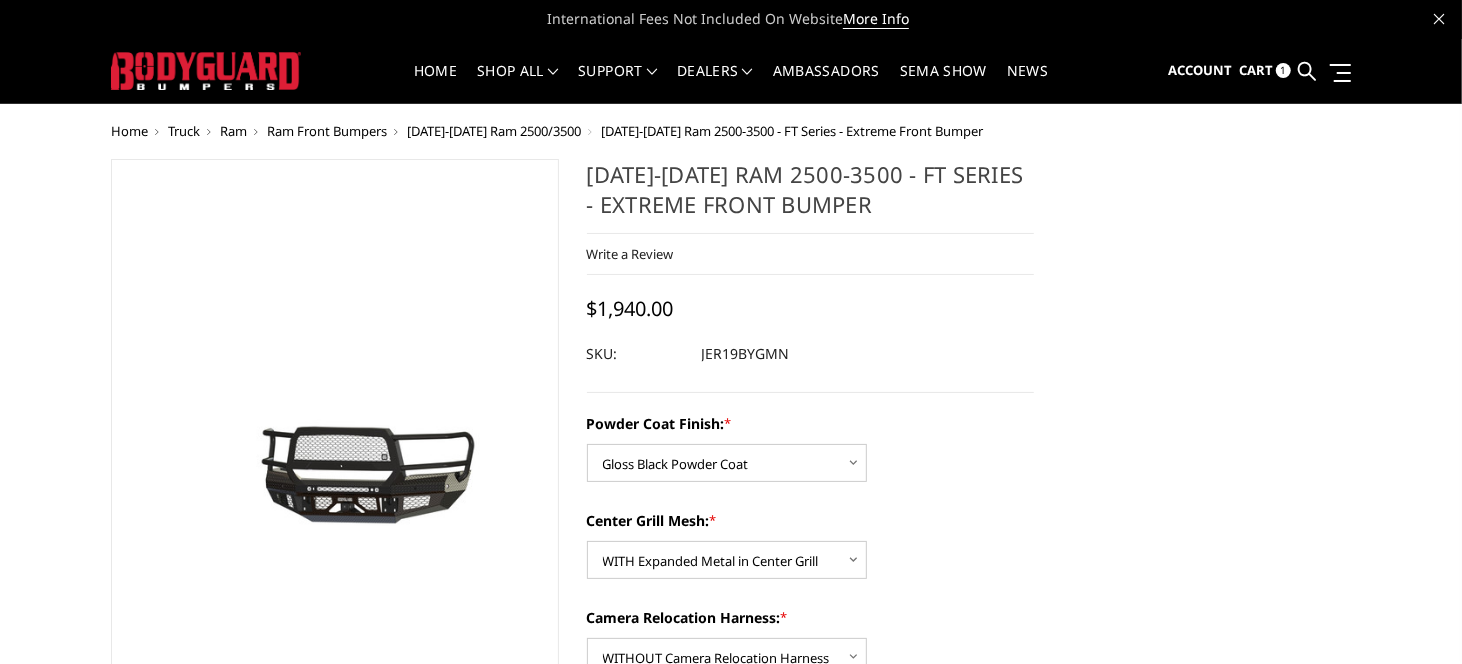 scroll, scrollTop: 0, scrollLeft: 0, axis: both 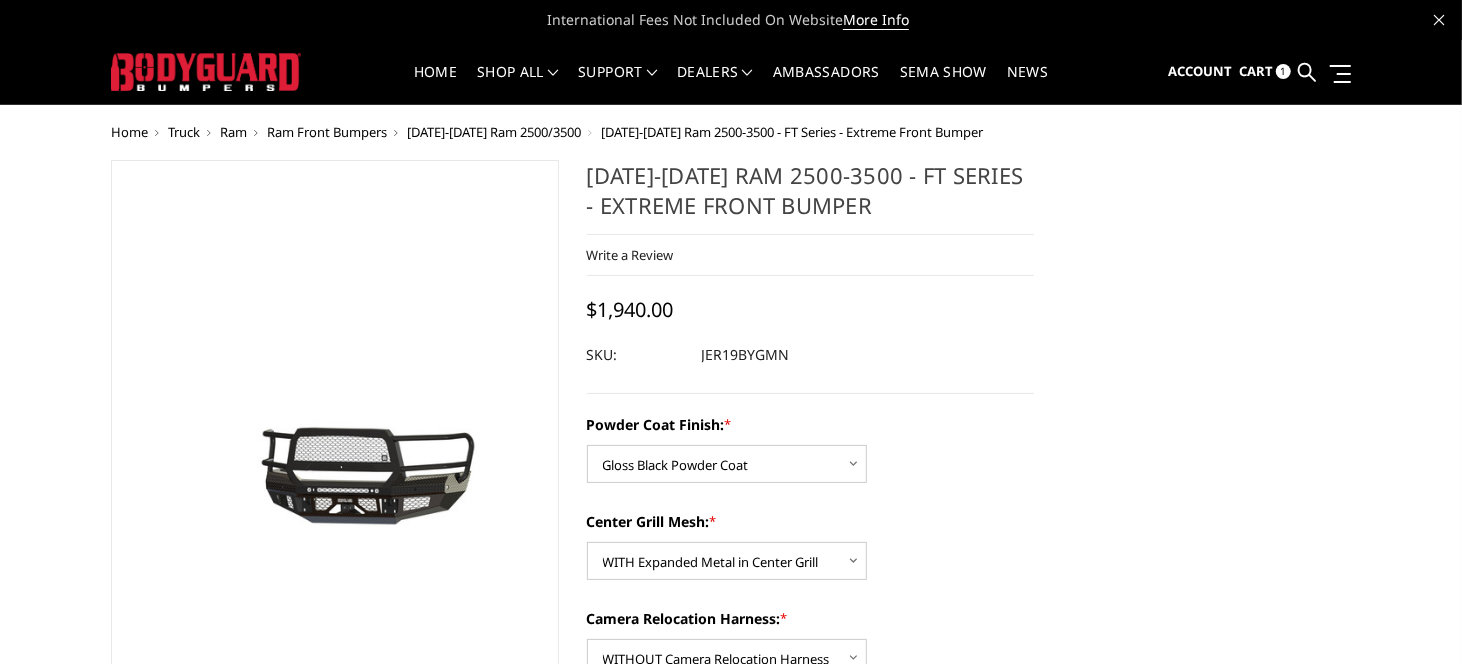 click on "Cart" at bounding box center [1256, 71] 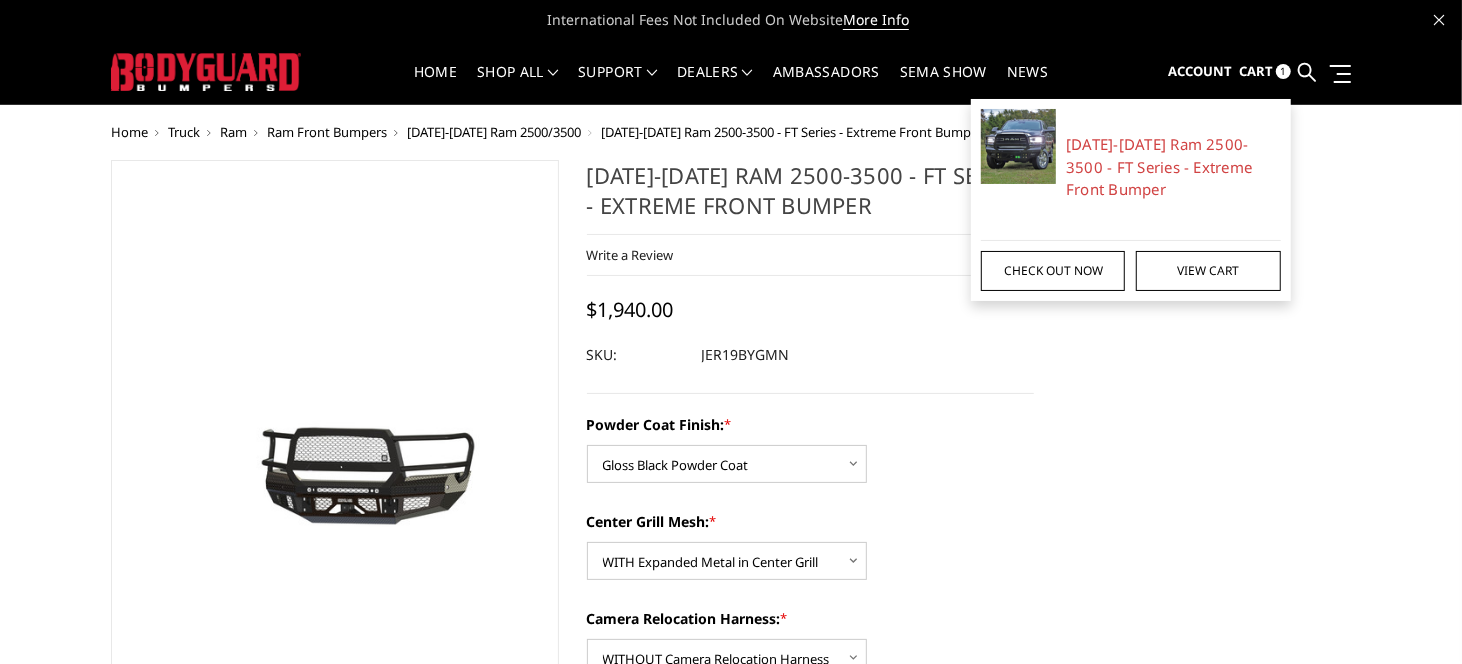 click on "Check out now" at bounding box center [1053, 271] 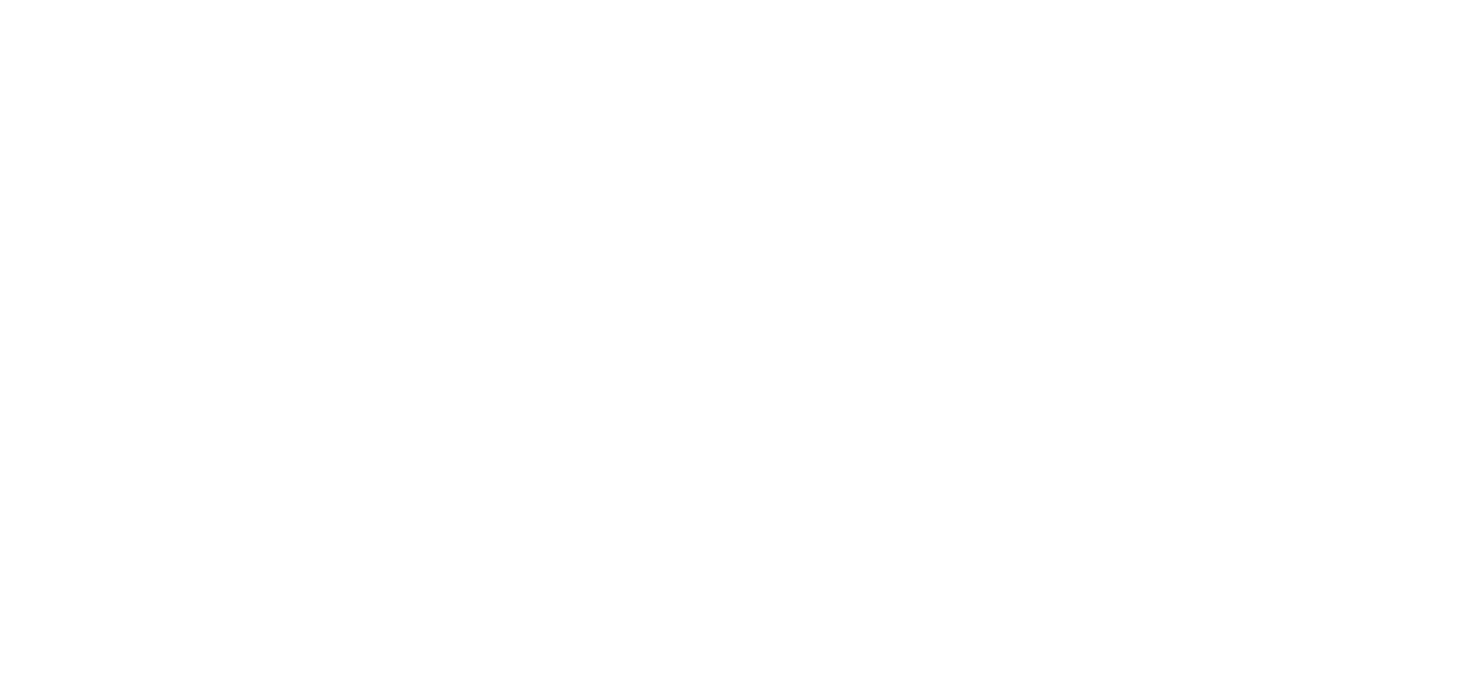 scroll, scrollTop: 0, scrollLeft: 0, axis: both 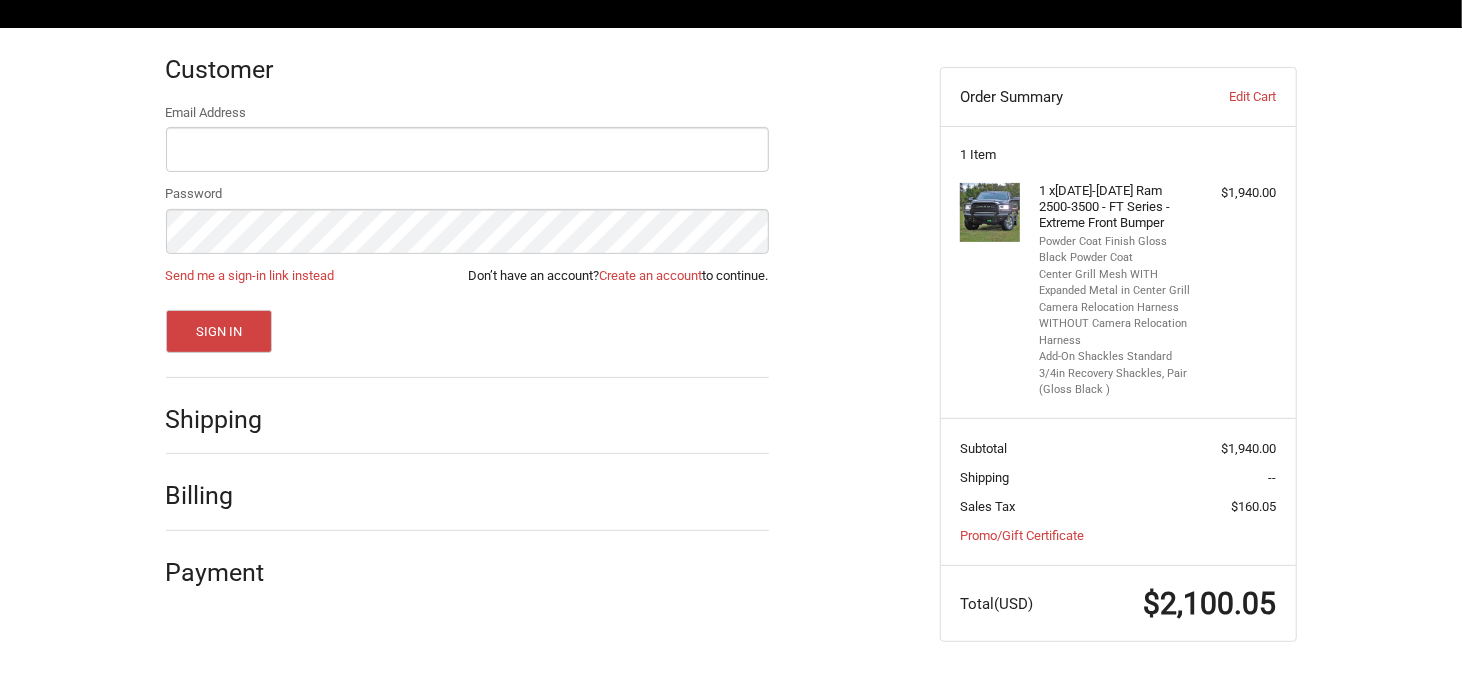 click on "Camera Relocation Harness WITHOUT Camera Relocation Harness" at bounding box center [1115, 325] 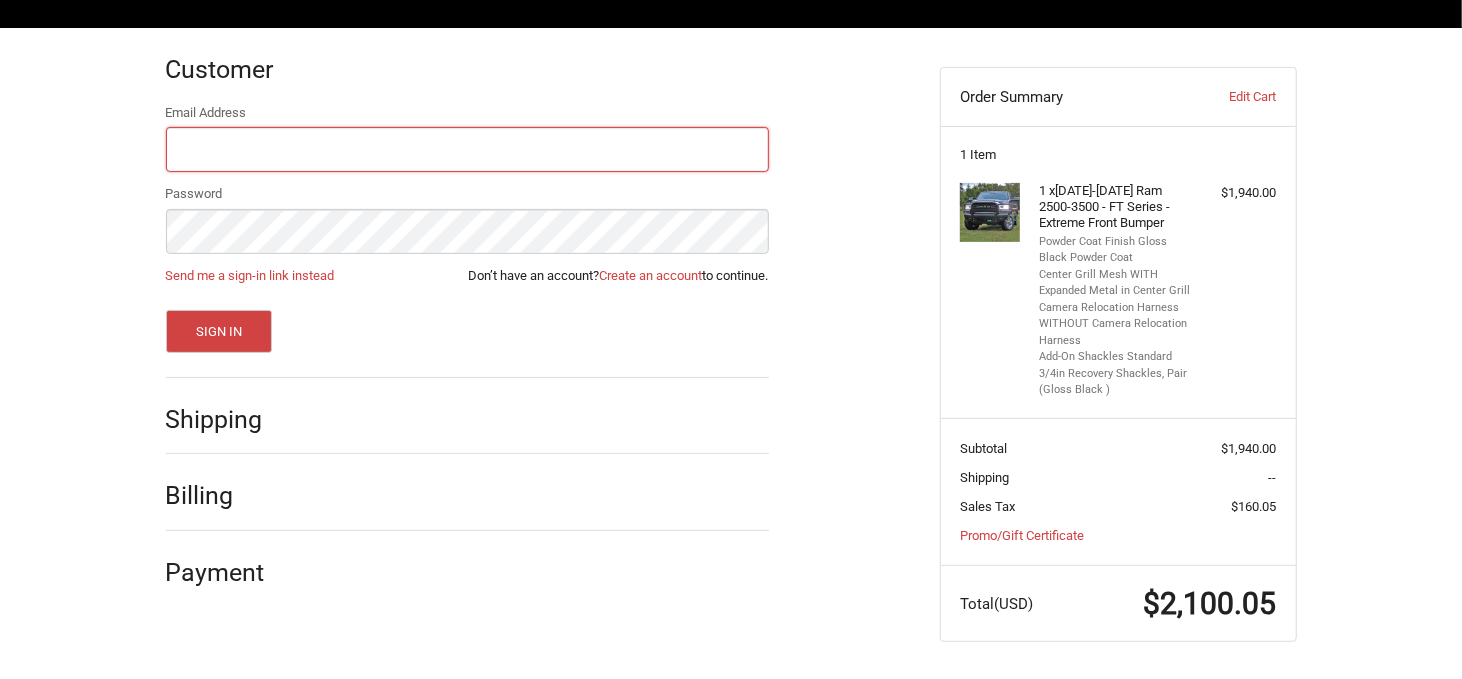 click on "Email Address" at bounding box center (467, 149) 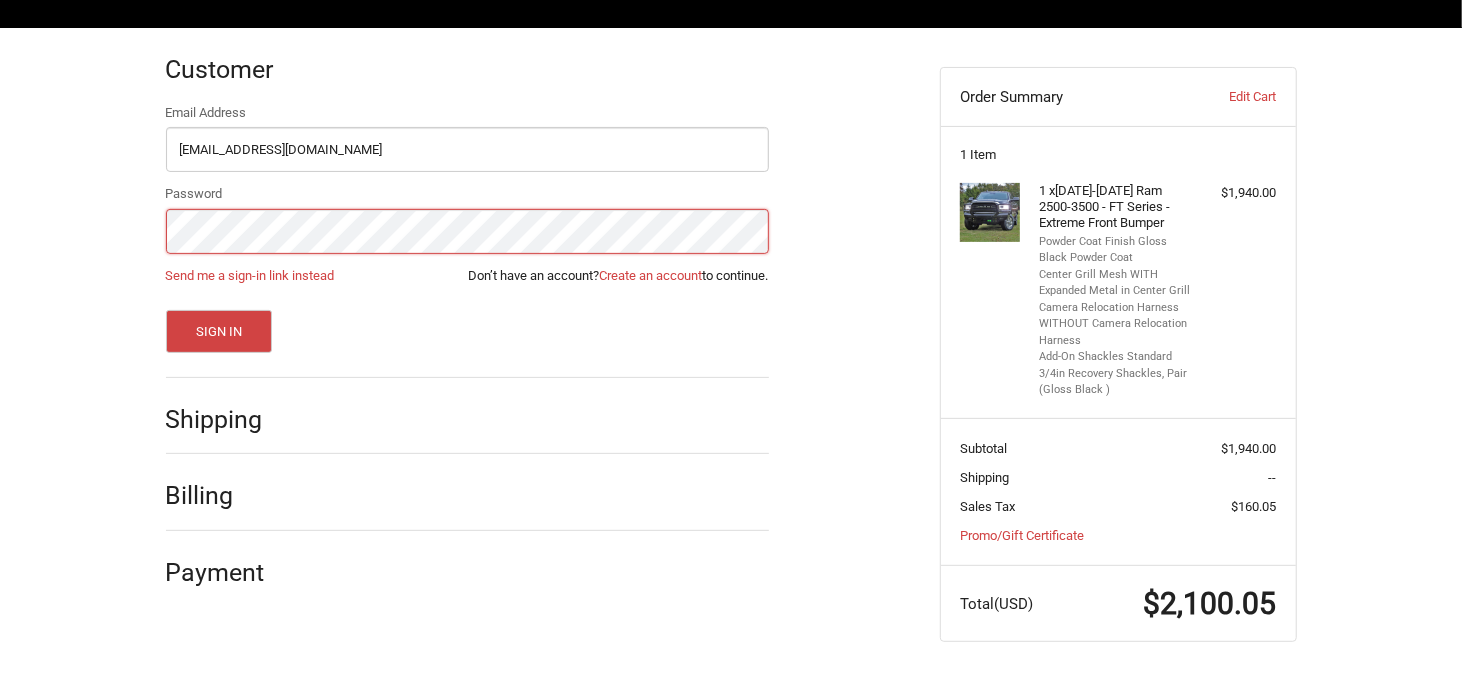 click on "Sign In" at bounding box center [219, 331] 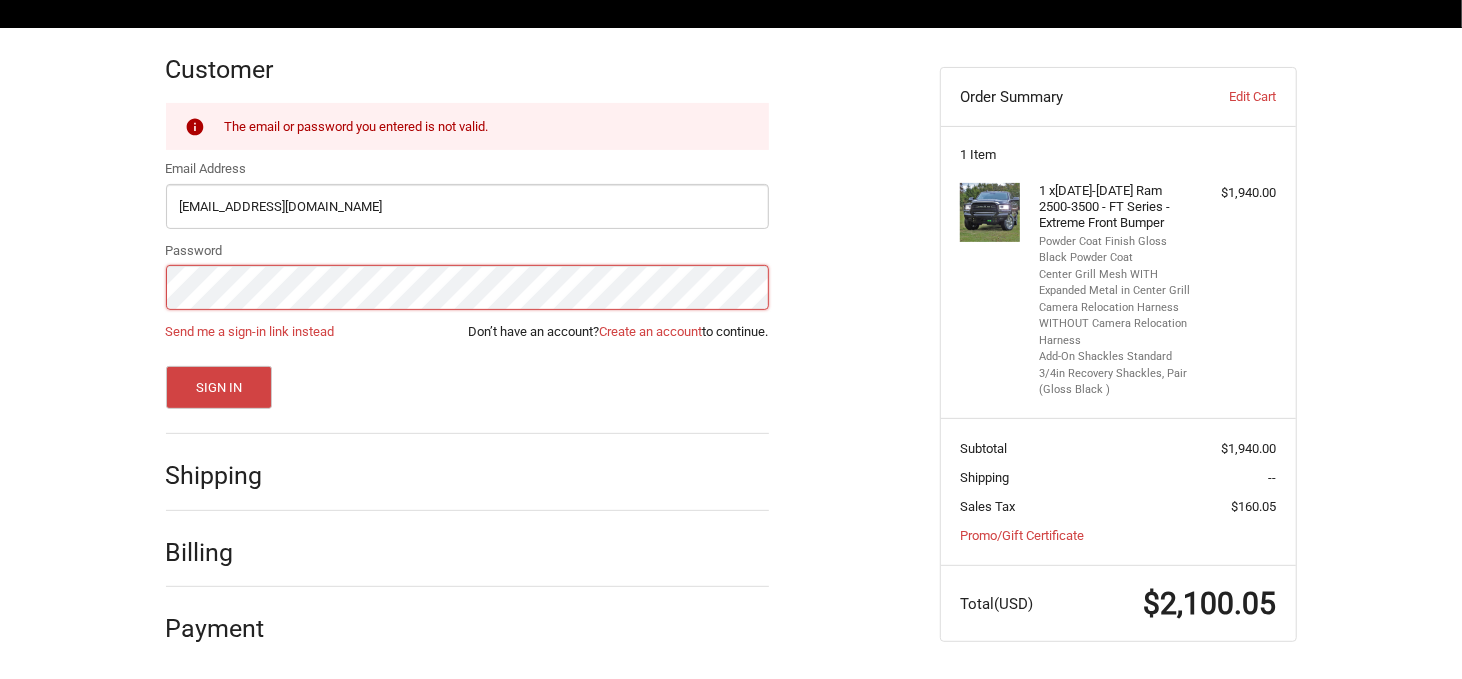 click on "Sign In" at bounding box center (219, 387) 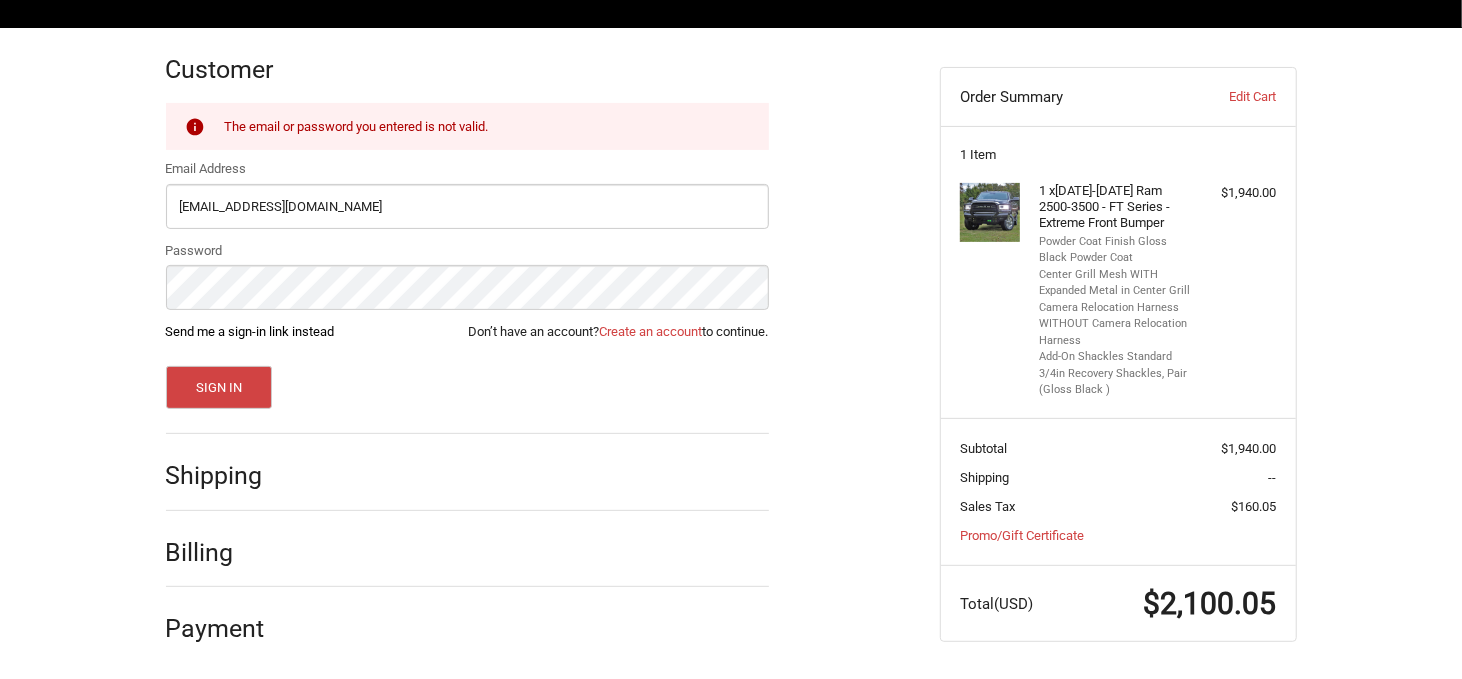 click on "Send me a sign-in link instead" at bounding box center (250, 331) 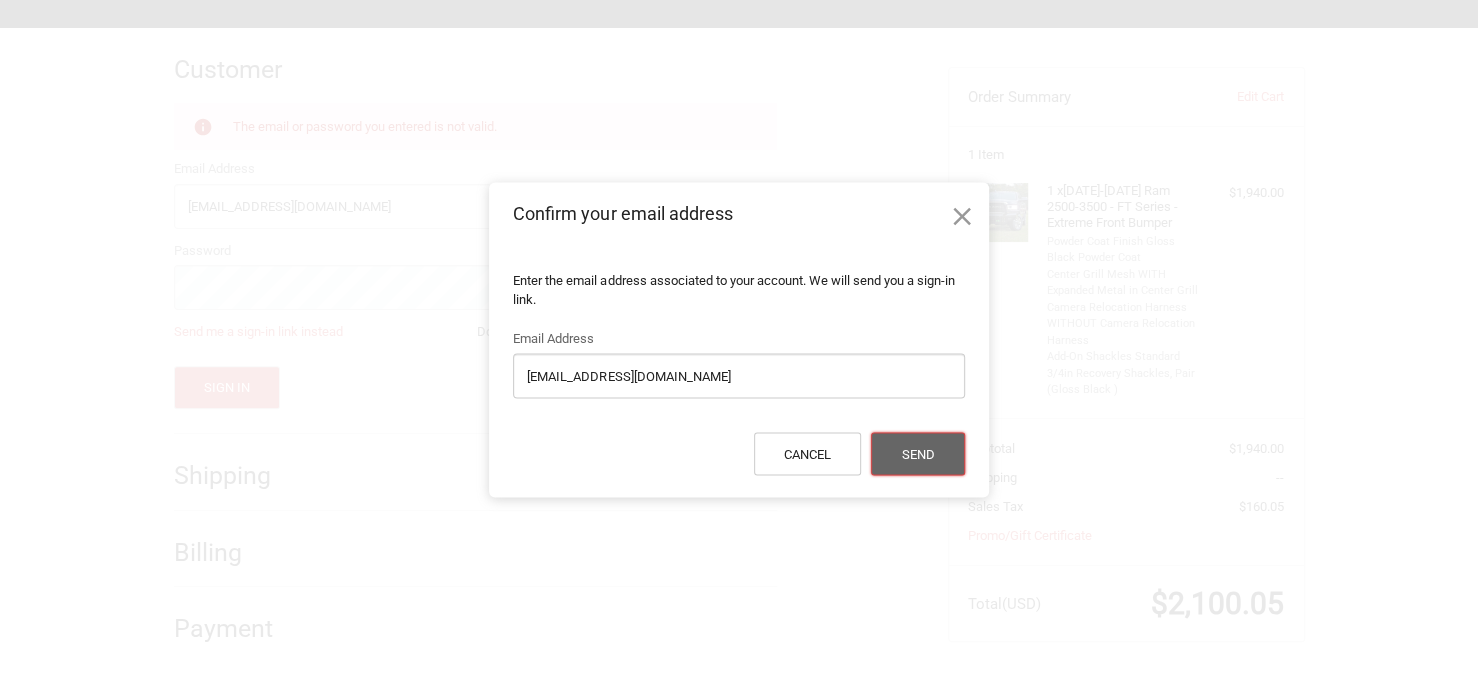click on "Send" at bounding box center (918, 453) 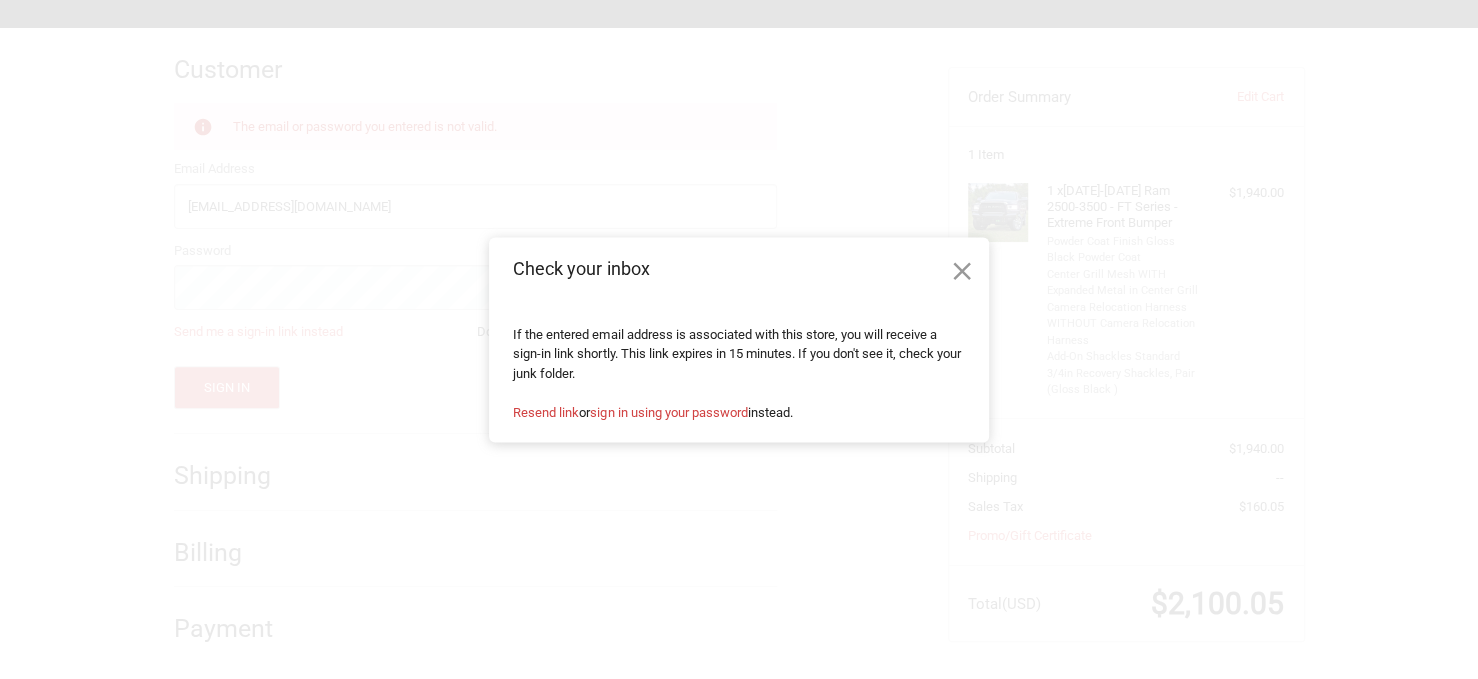 click 